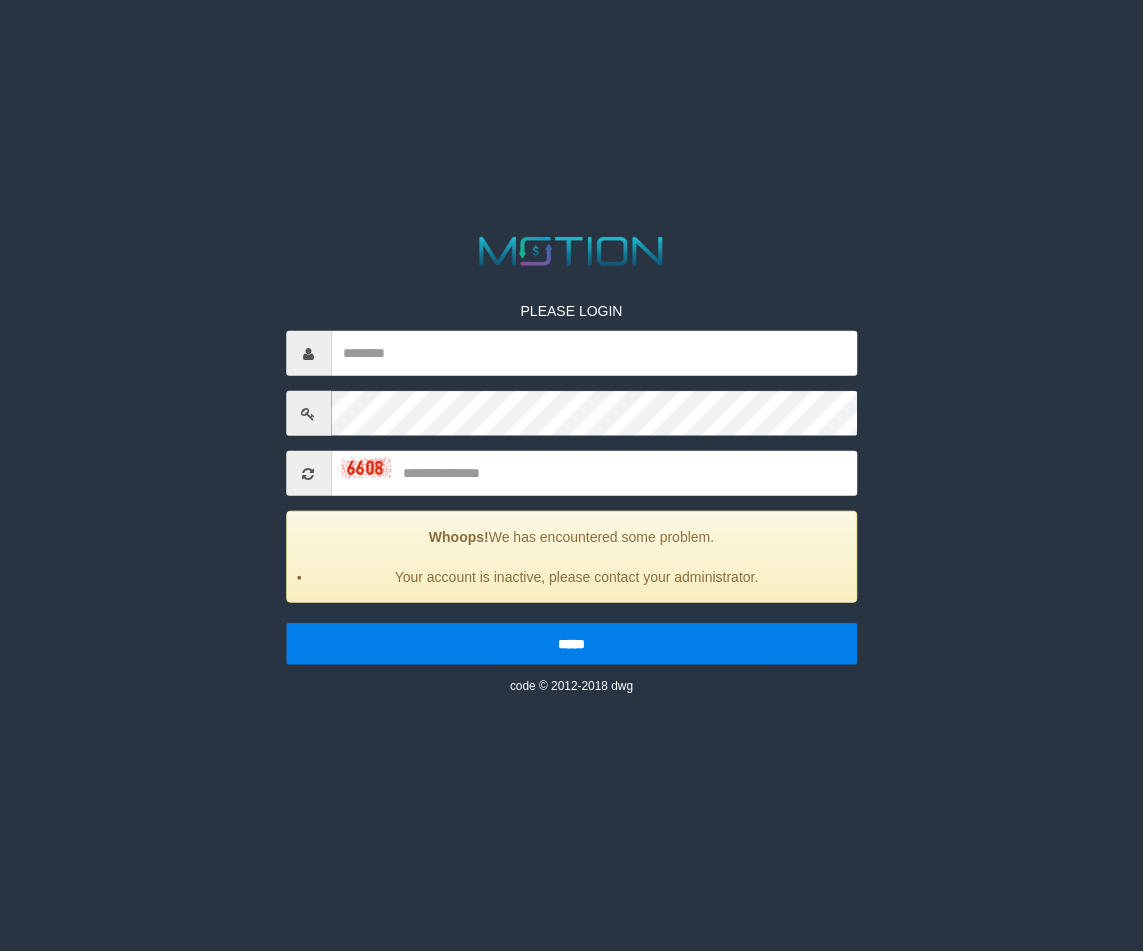 scroll, scrollTop: 0, scrollLeft: 0, axis: both 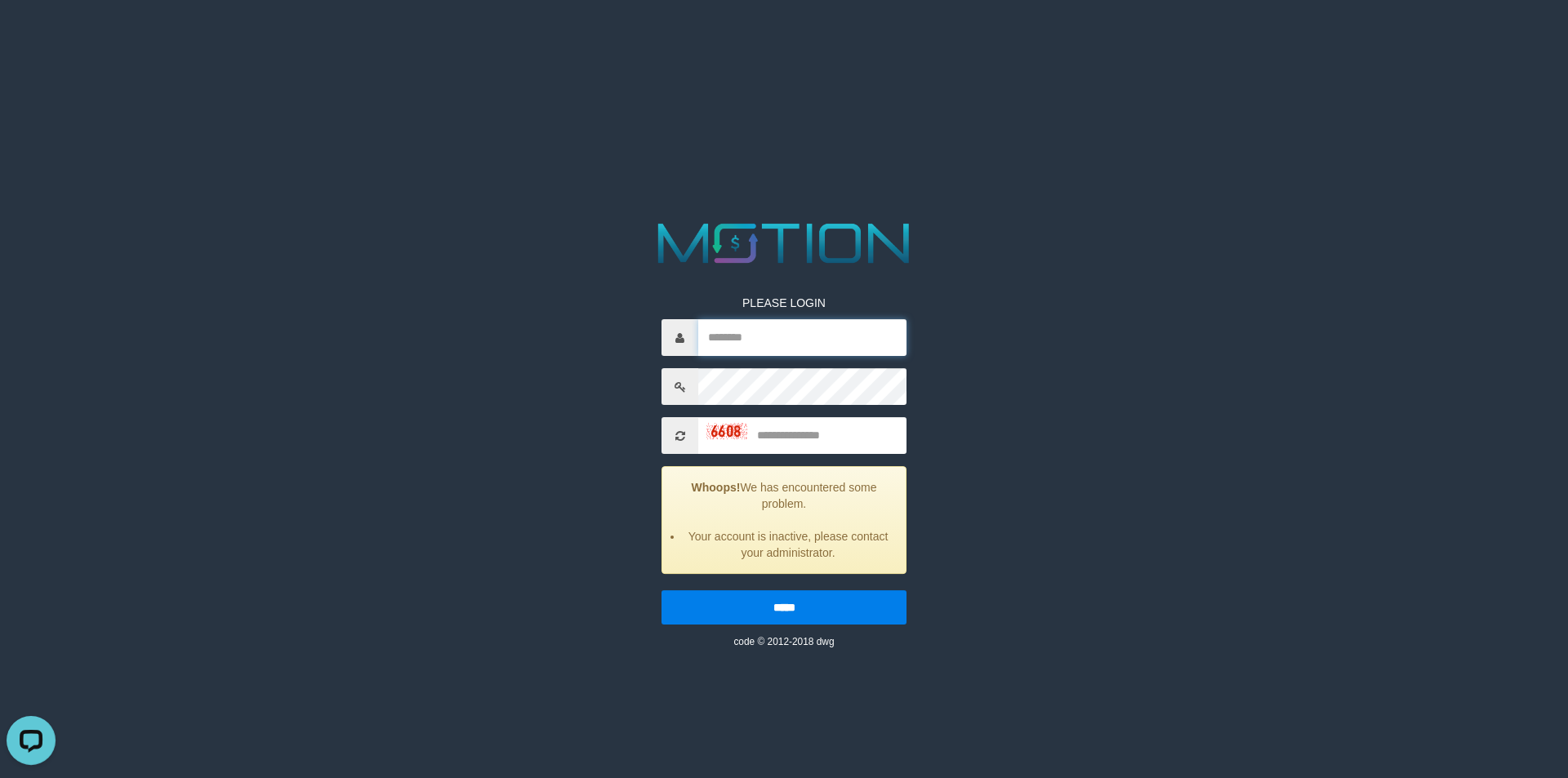 click at bounding box center [802, 337] 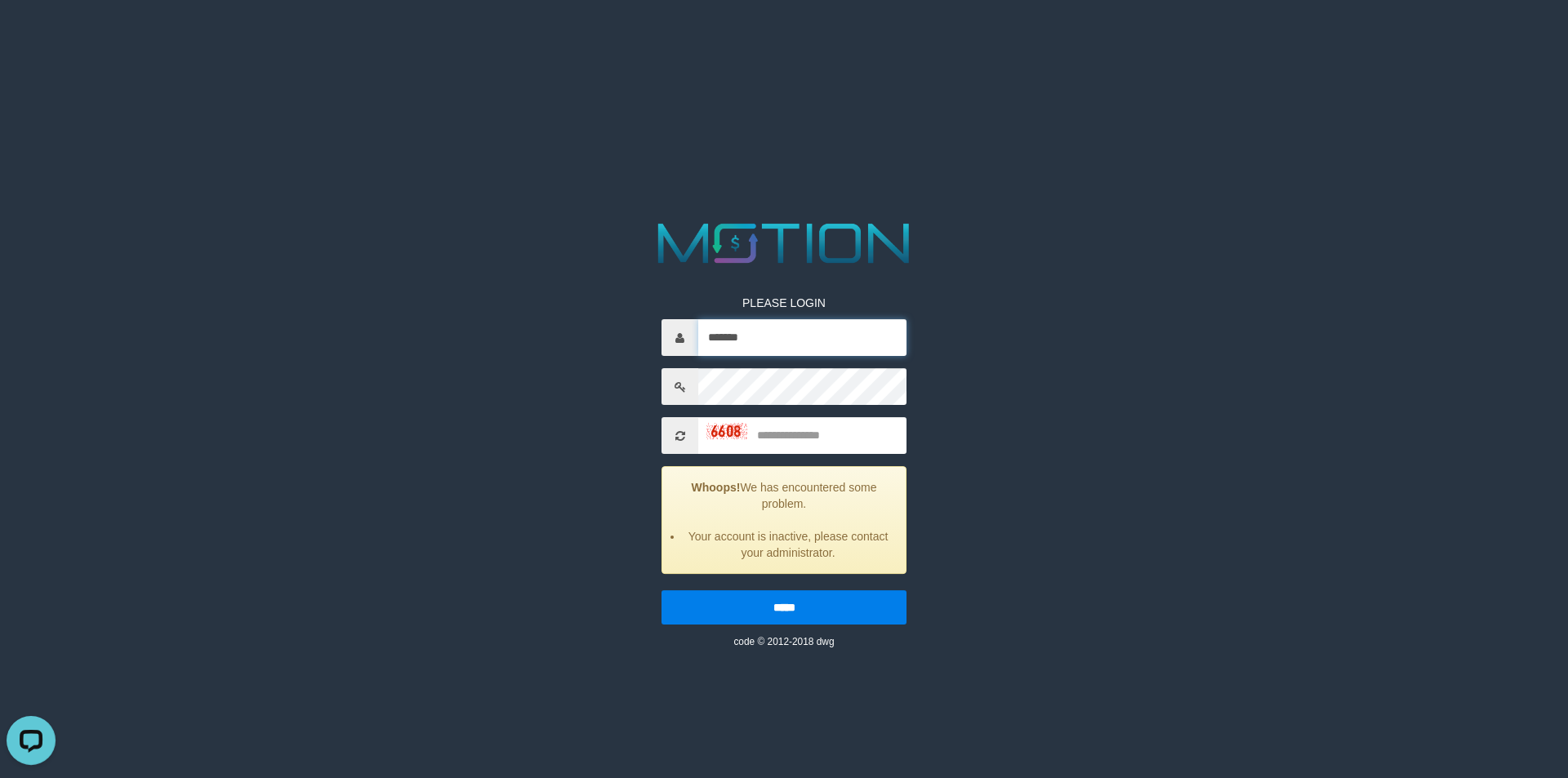 type on "*******" 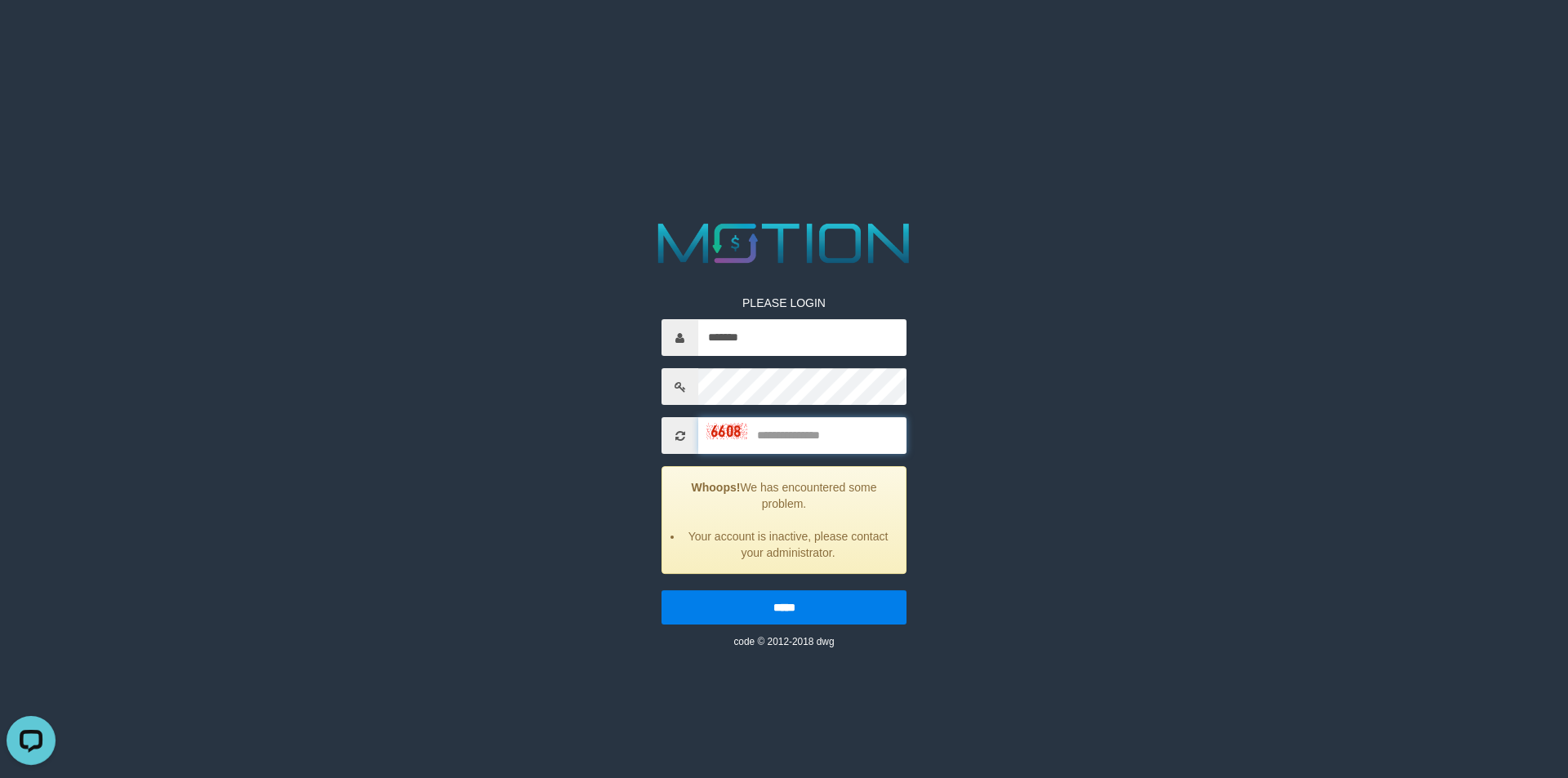 click at bounding box center (802, 435) 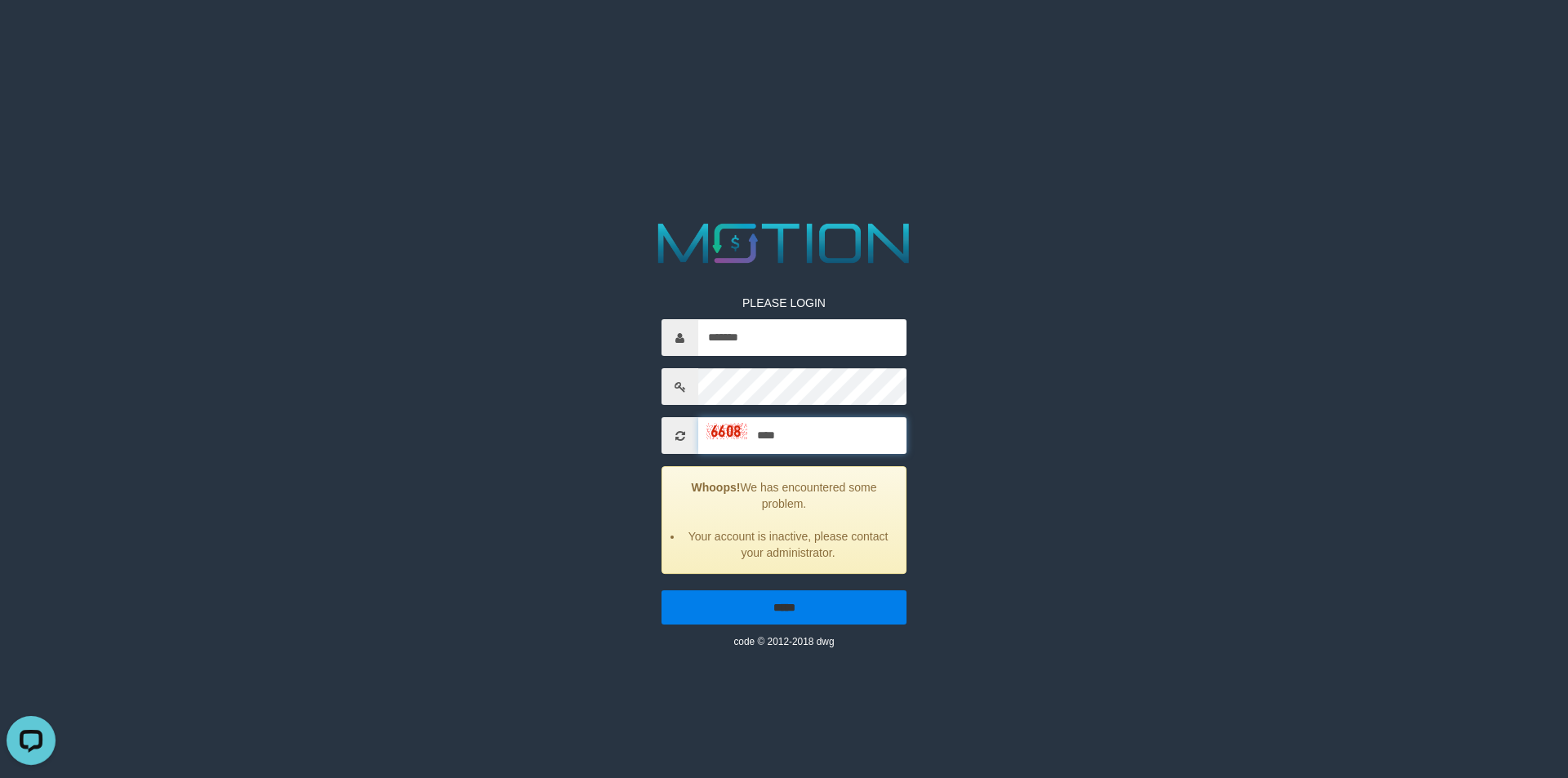 type on "****" 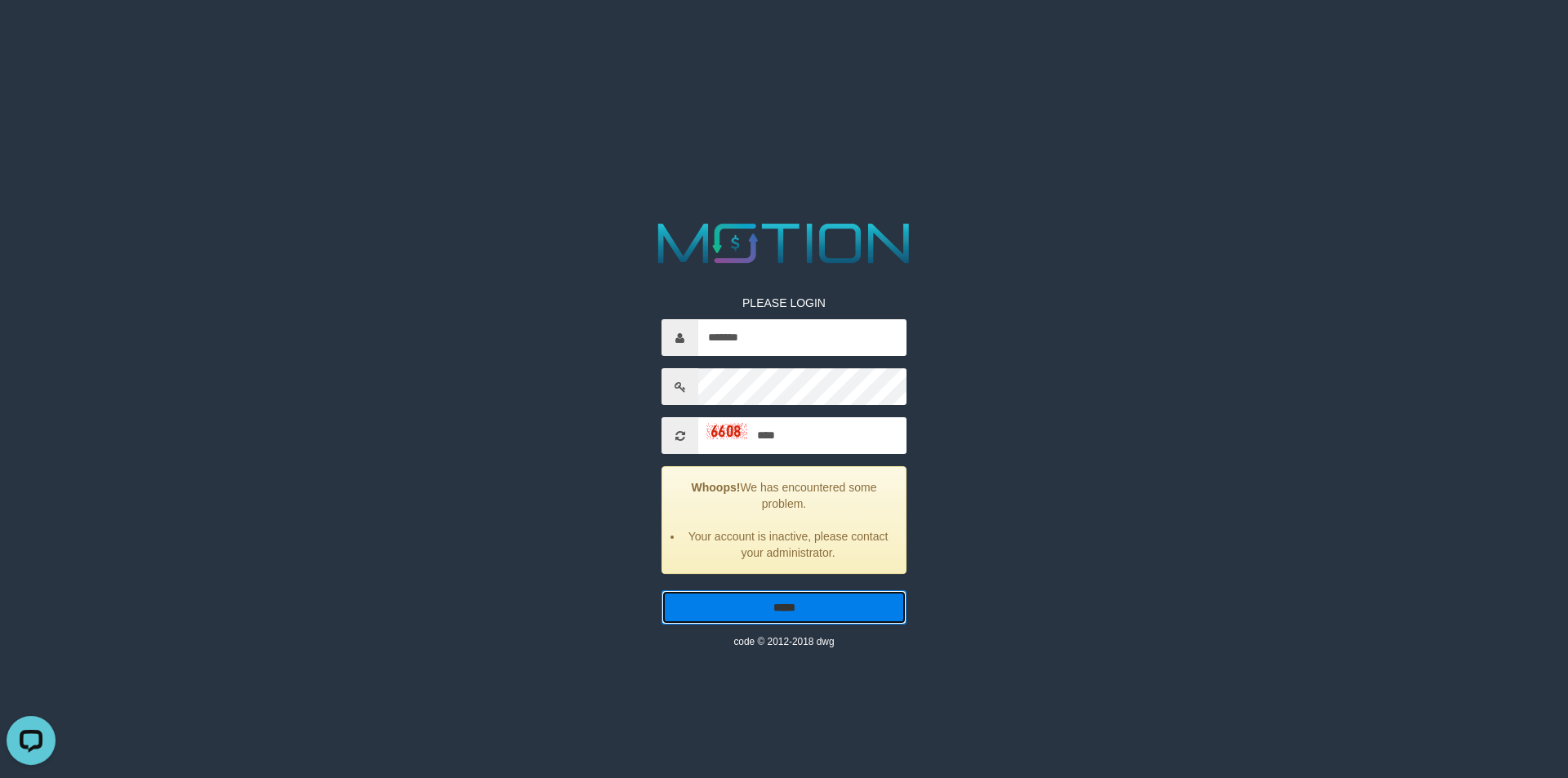 click on "*****" at bounding box center [784, 607] 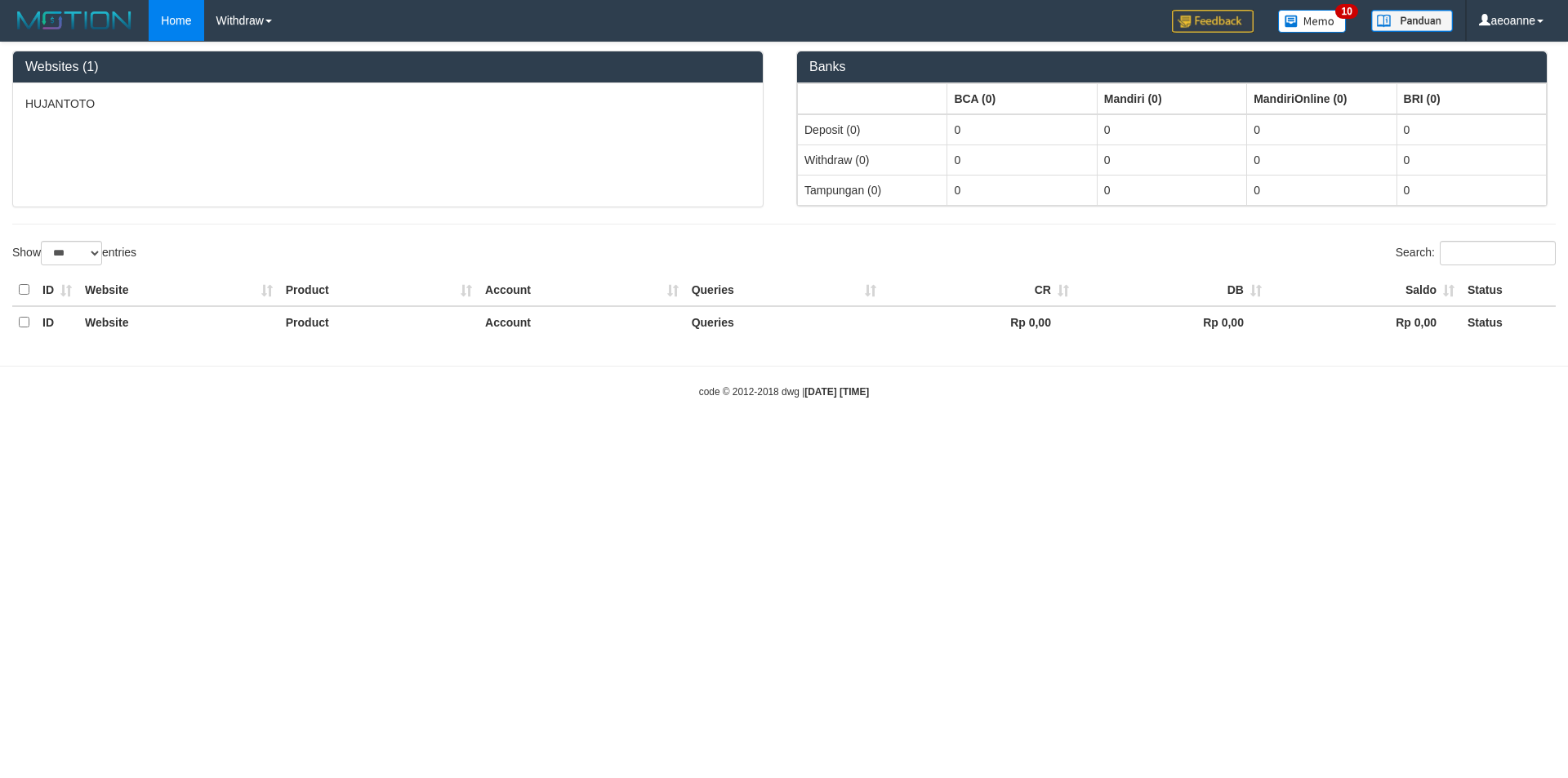 select on "***" 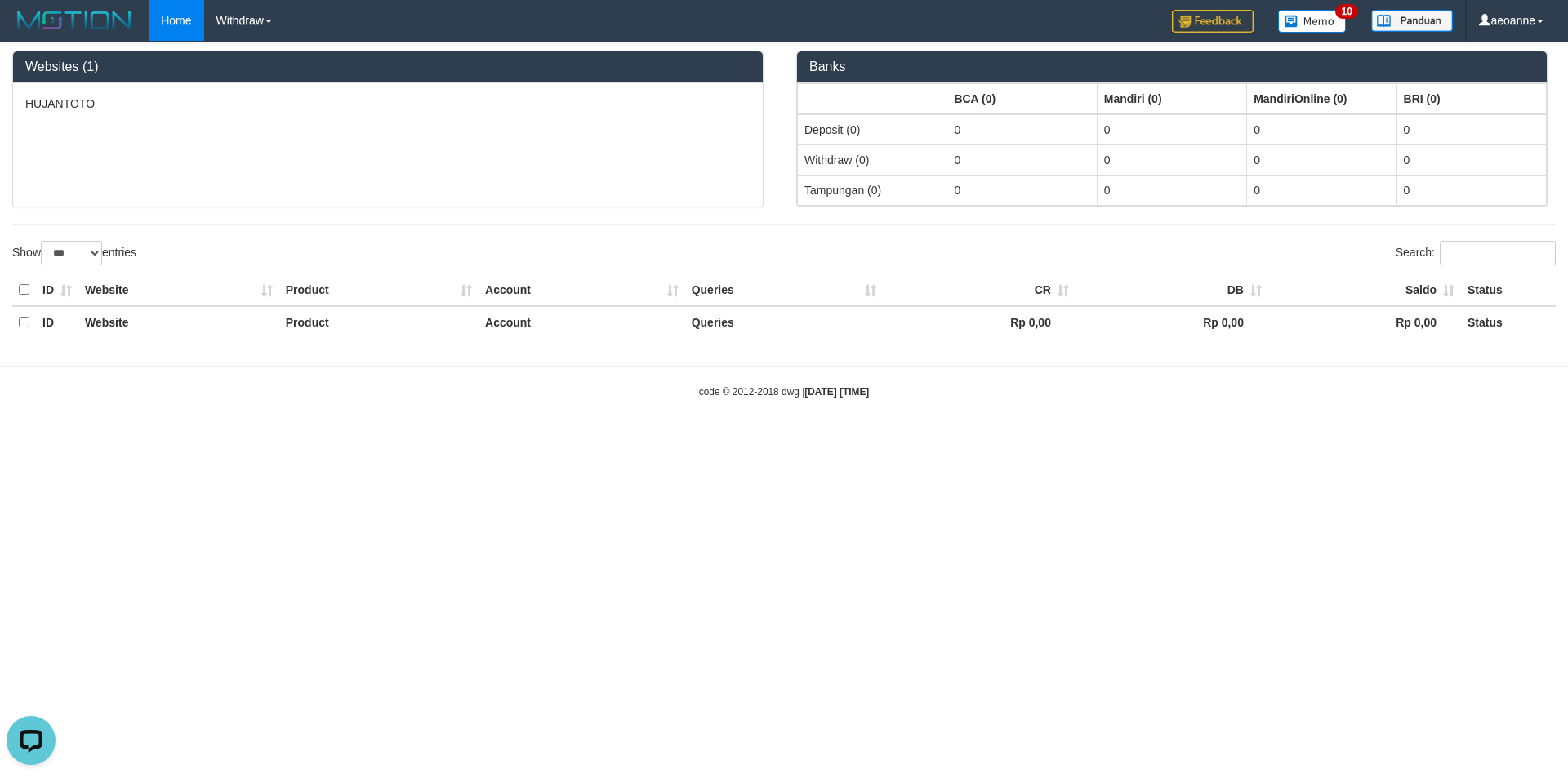 scroll, scrollTop: 0, scrollLeft: 0, axis: both 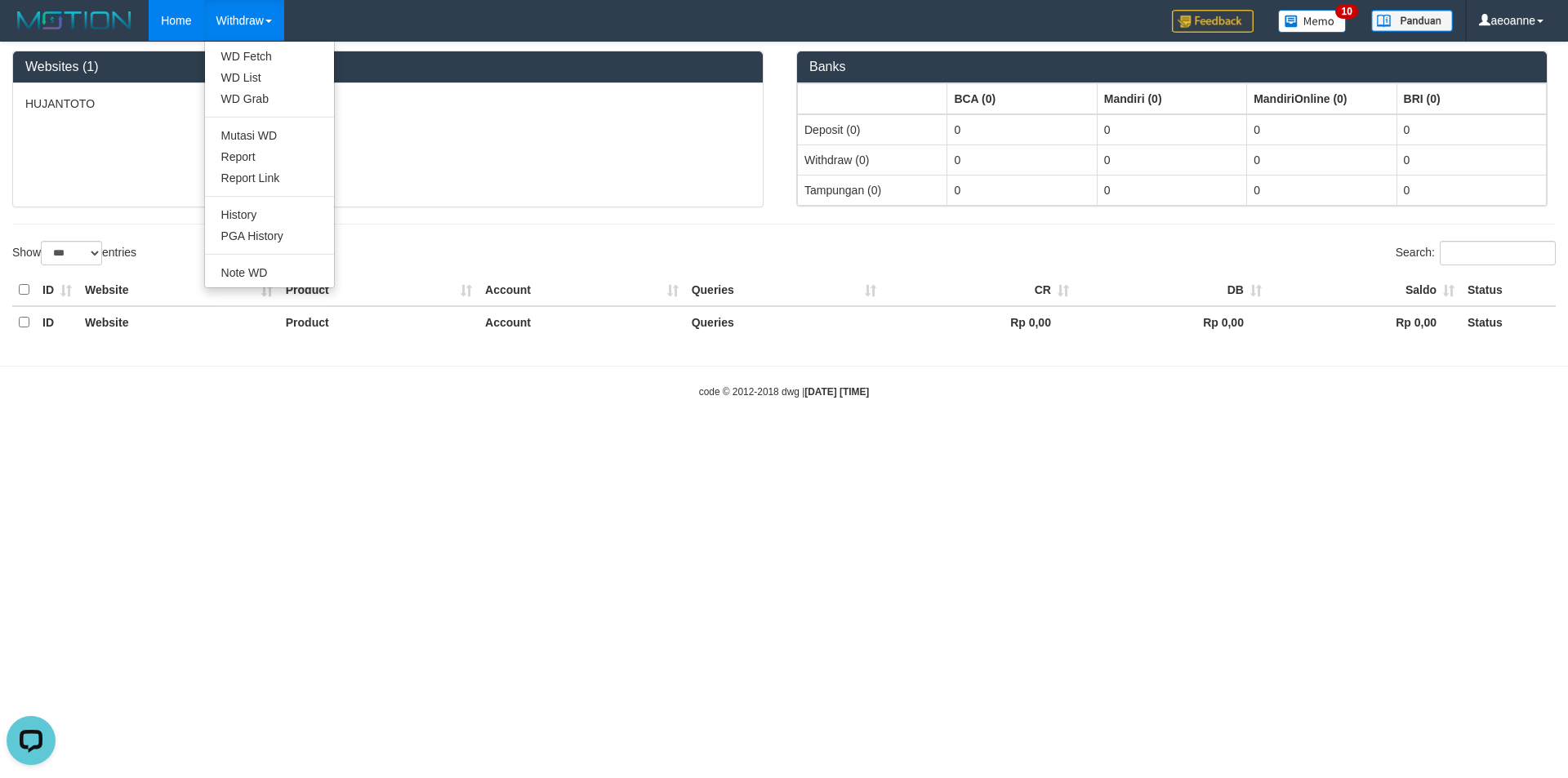 click on "Withdraw" at bounding box center (244, 20) 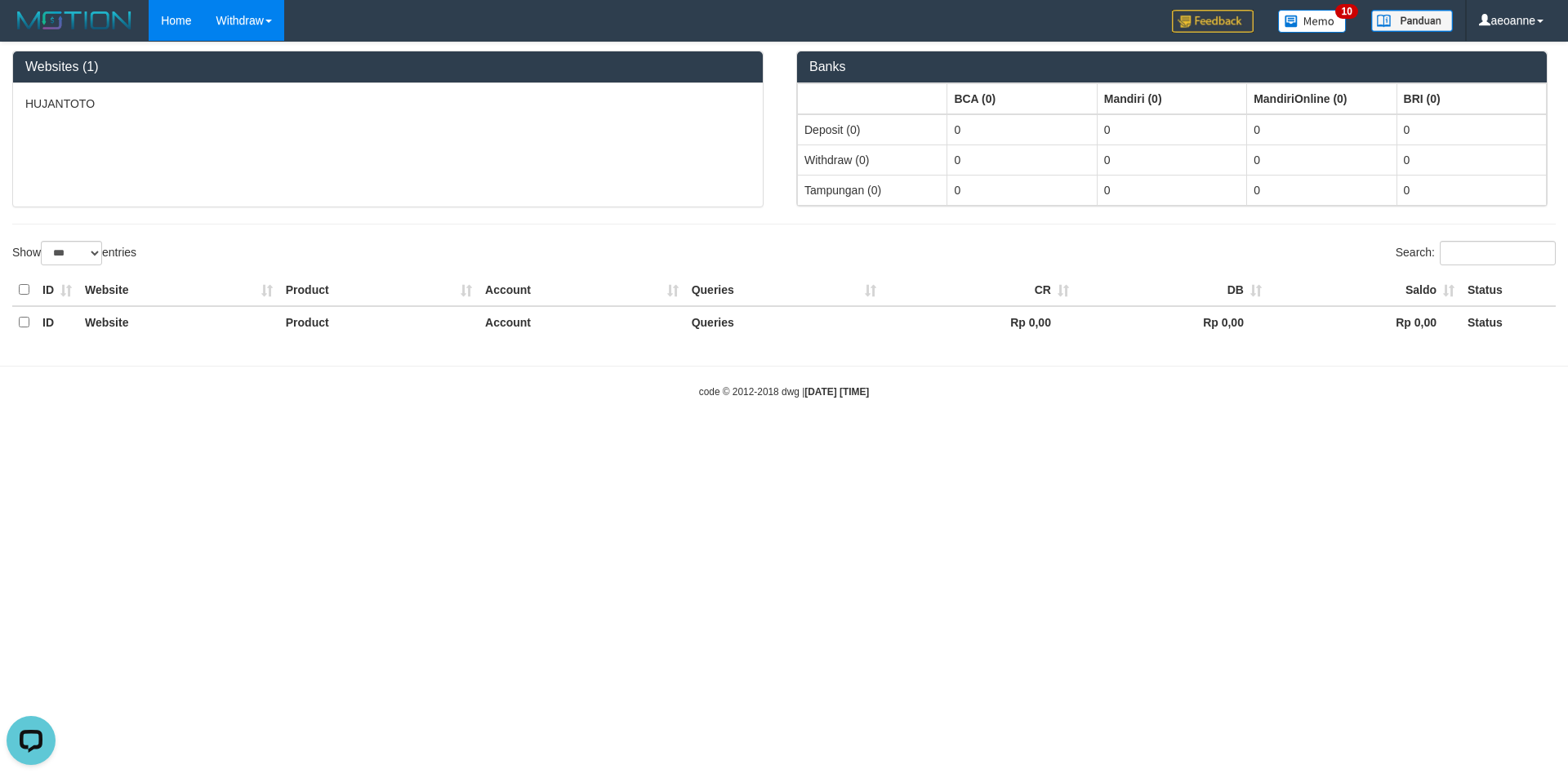 click on "Withdraw" at bounding box center (244, 20) 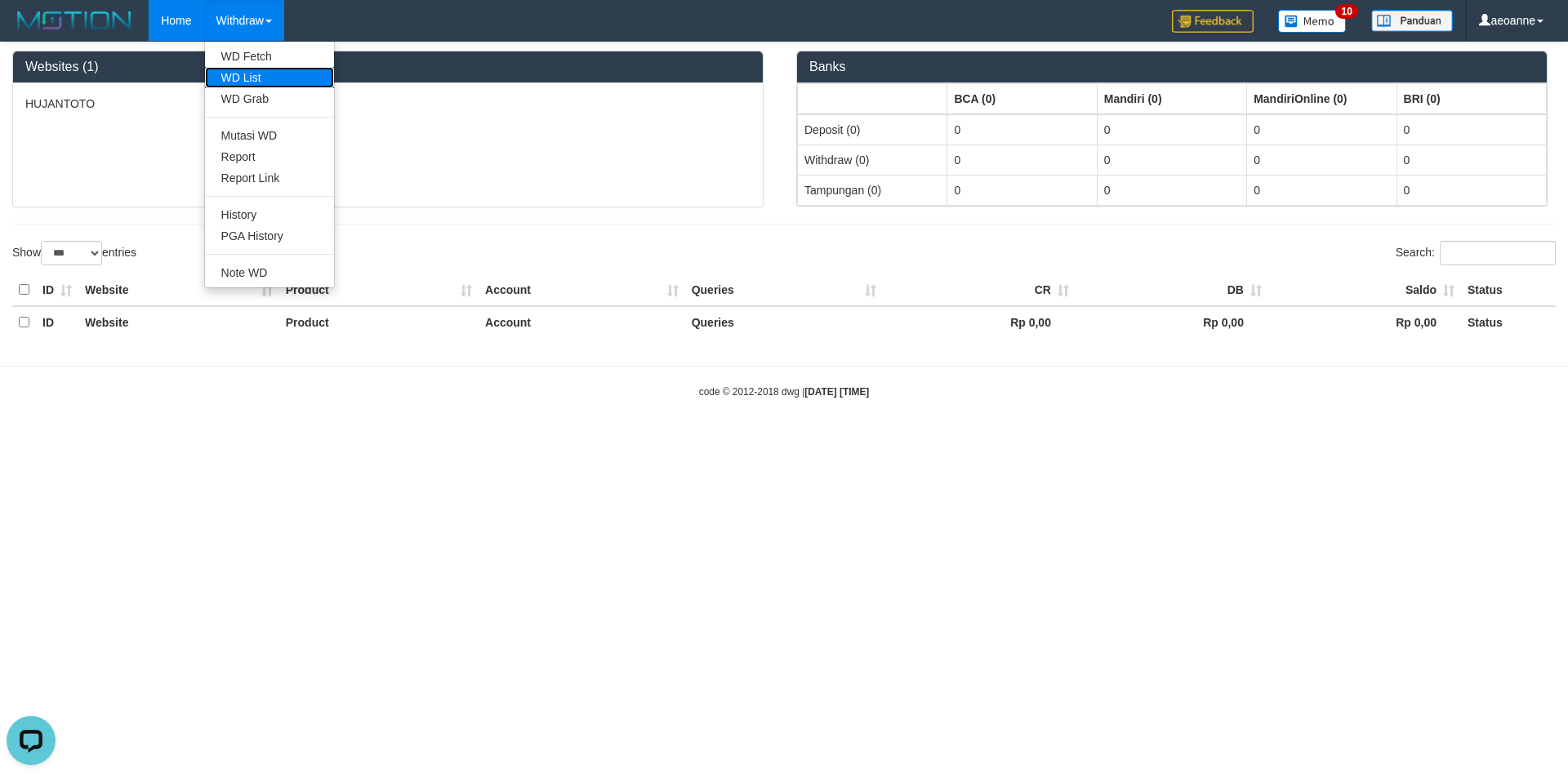 click on "WD List" at bounding box center [270, 78] 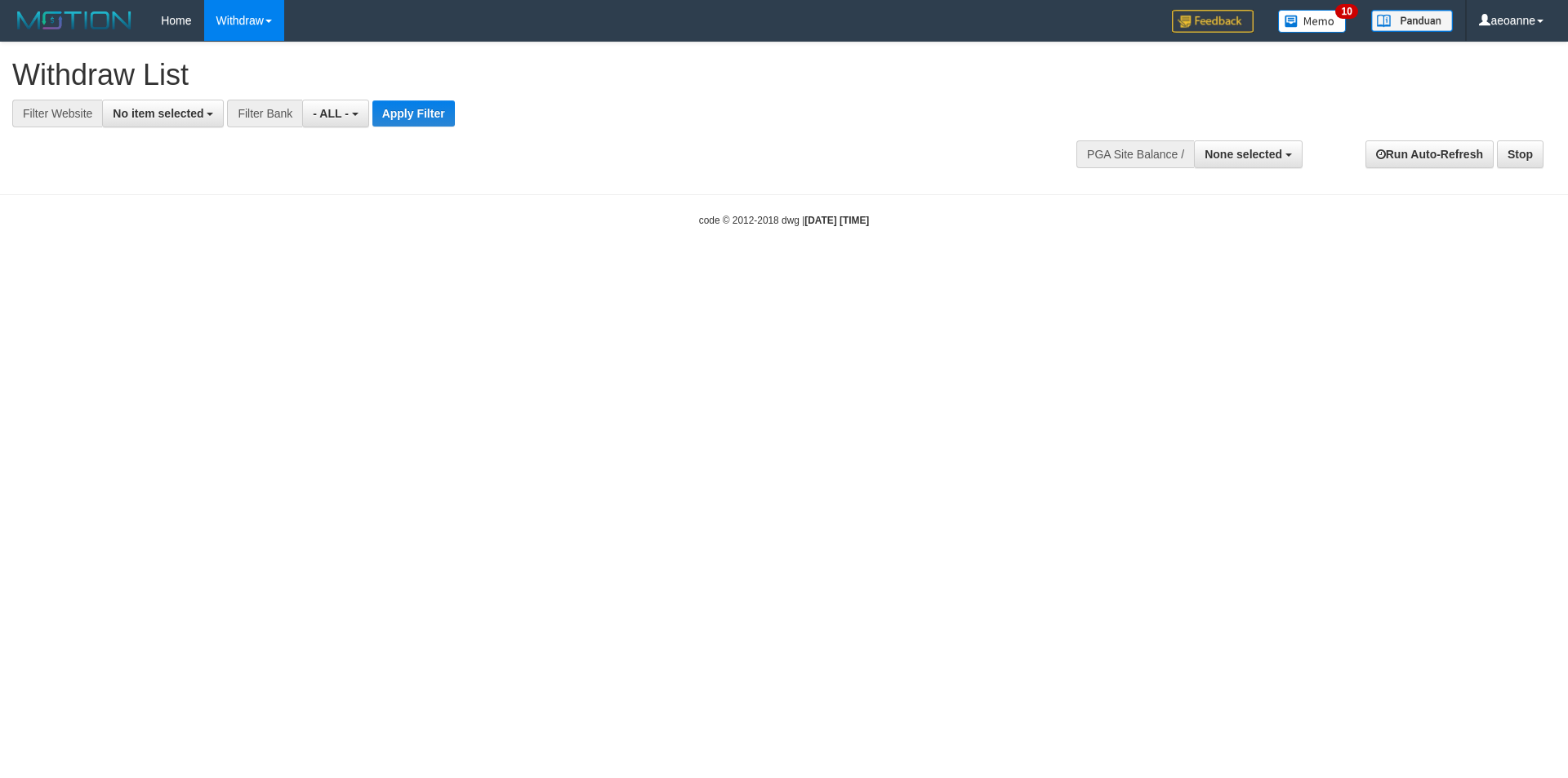 select 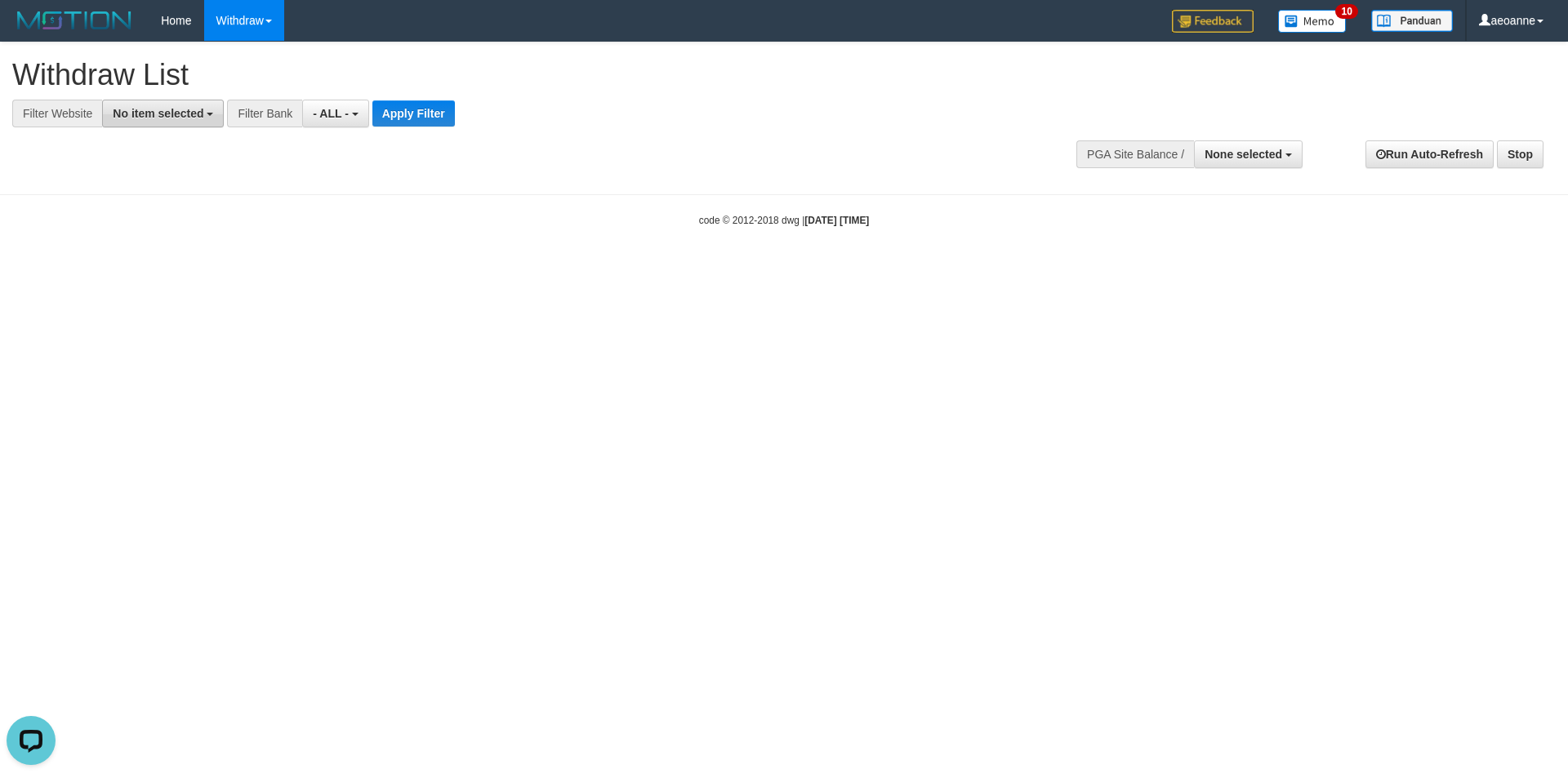 scroll, scrollTop: 0, scrollLeft: 0, axis: both 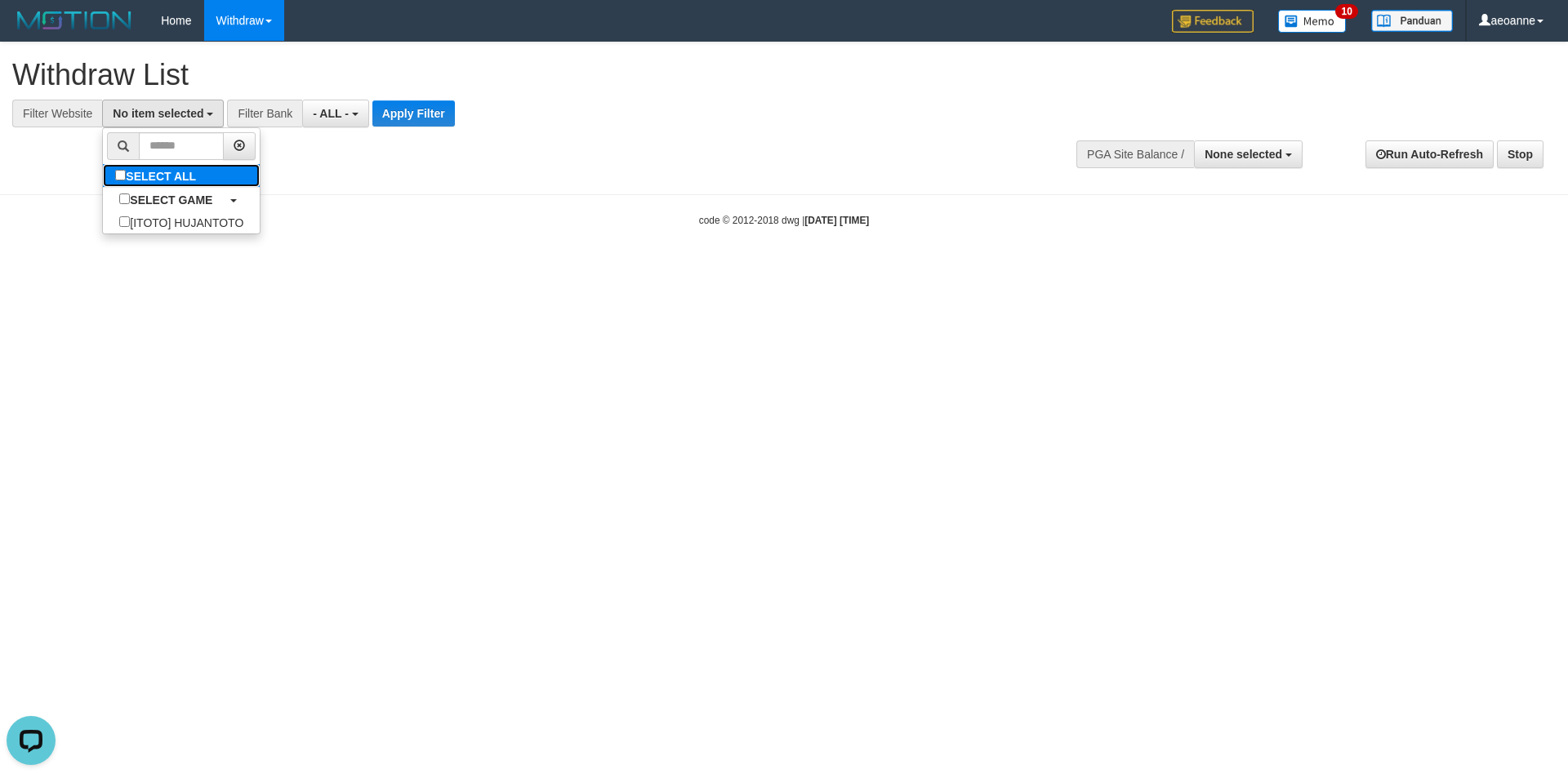 drag, startPoint x: 176, startPoint y: 171, endPoint x: 183, endPoint y: 163, distance: 10.6301458 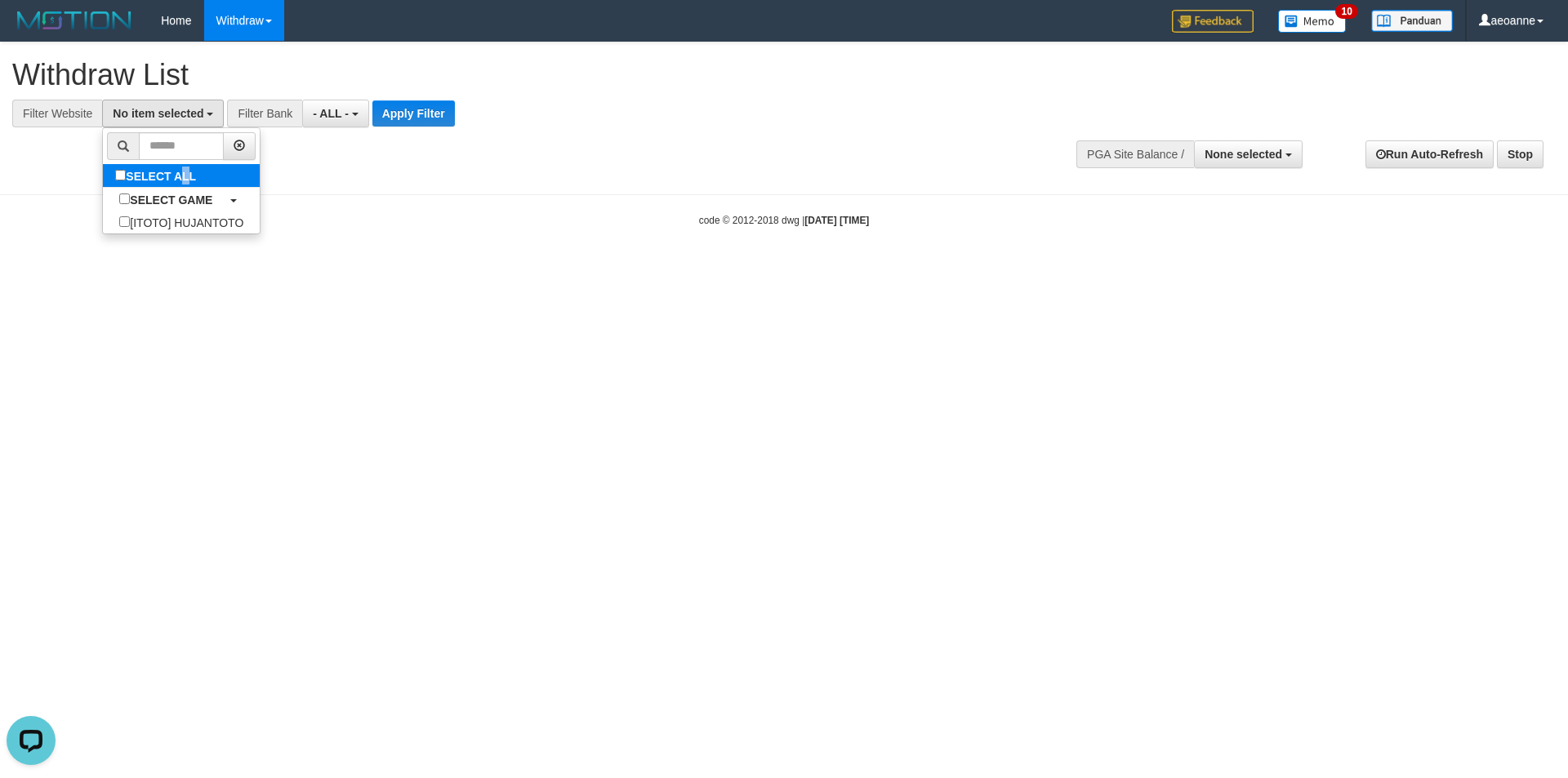 select on "***" 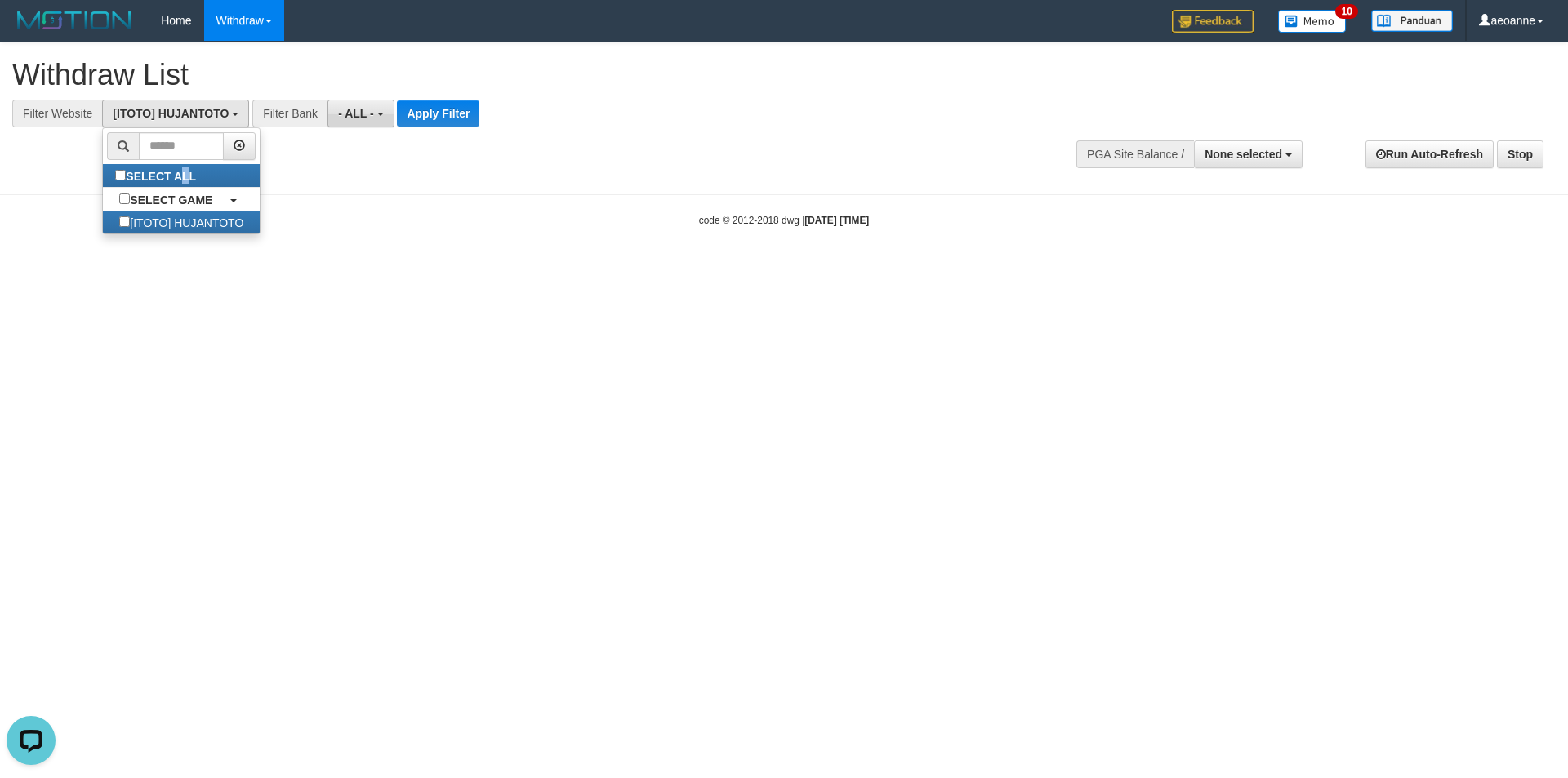 click on "- ALL -" at bounding box center [356, 113] 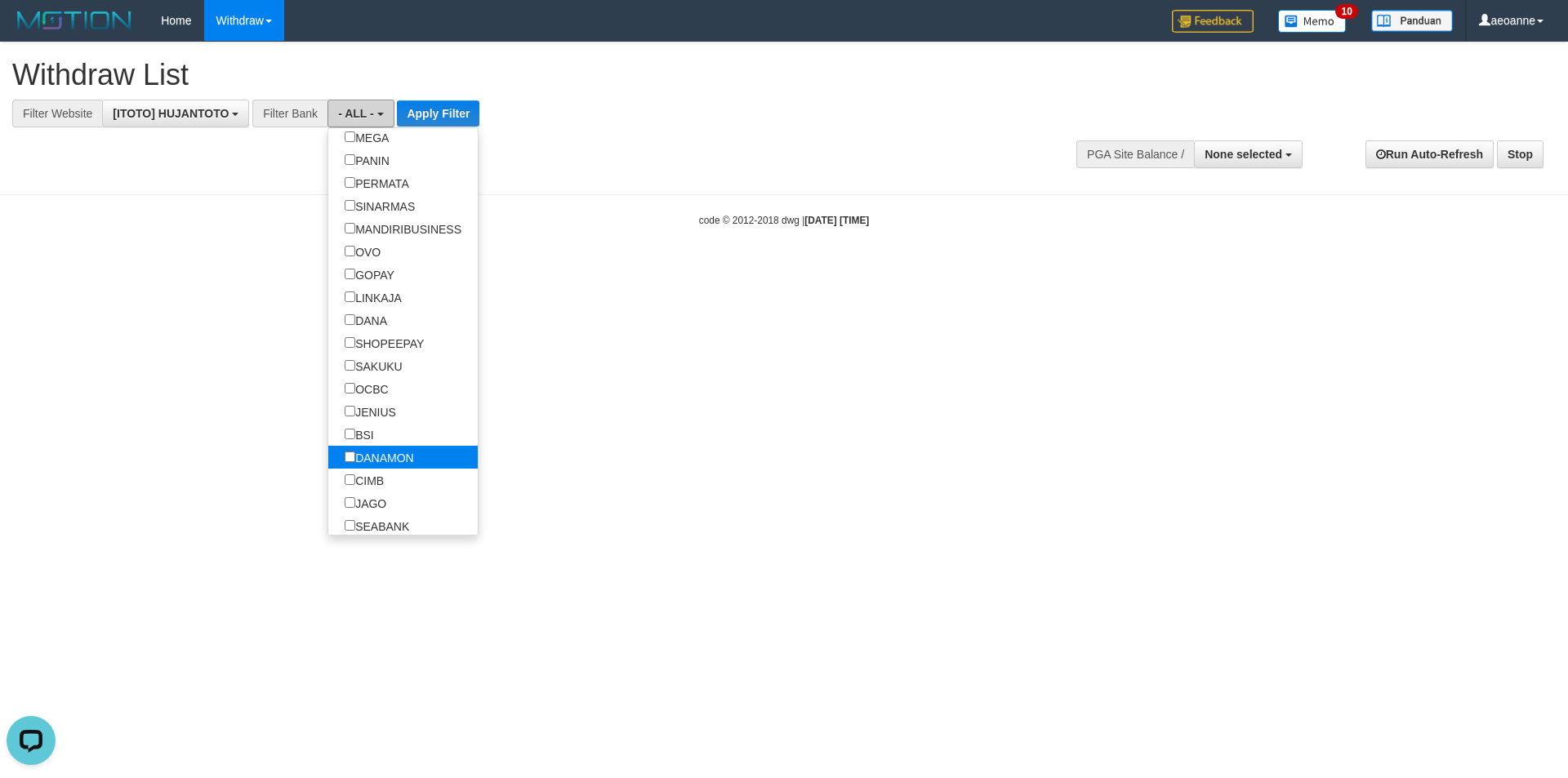 scroll, scrollTop: 293, scrollLeft: 0, axis: vertical 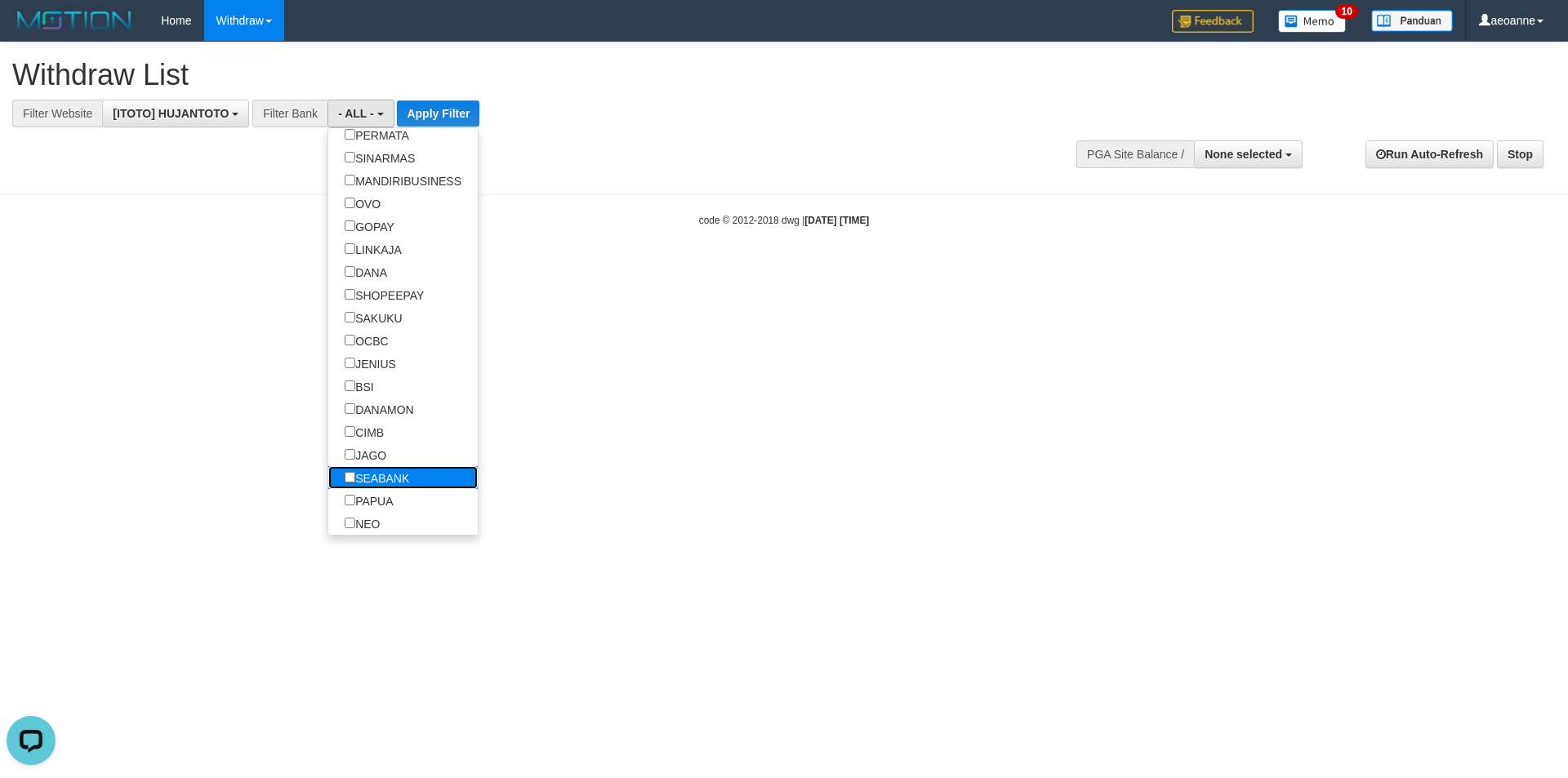 click on "SEABANK" at bounding box center [376, 478] 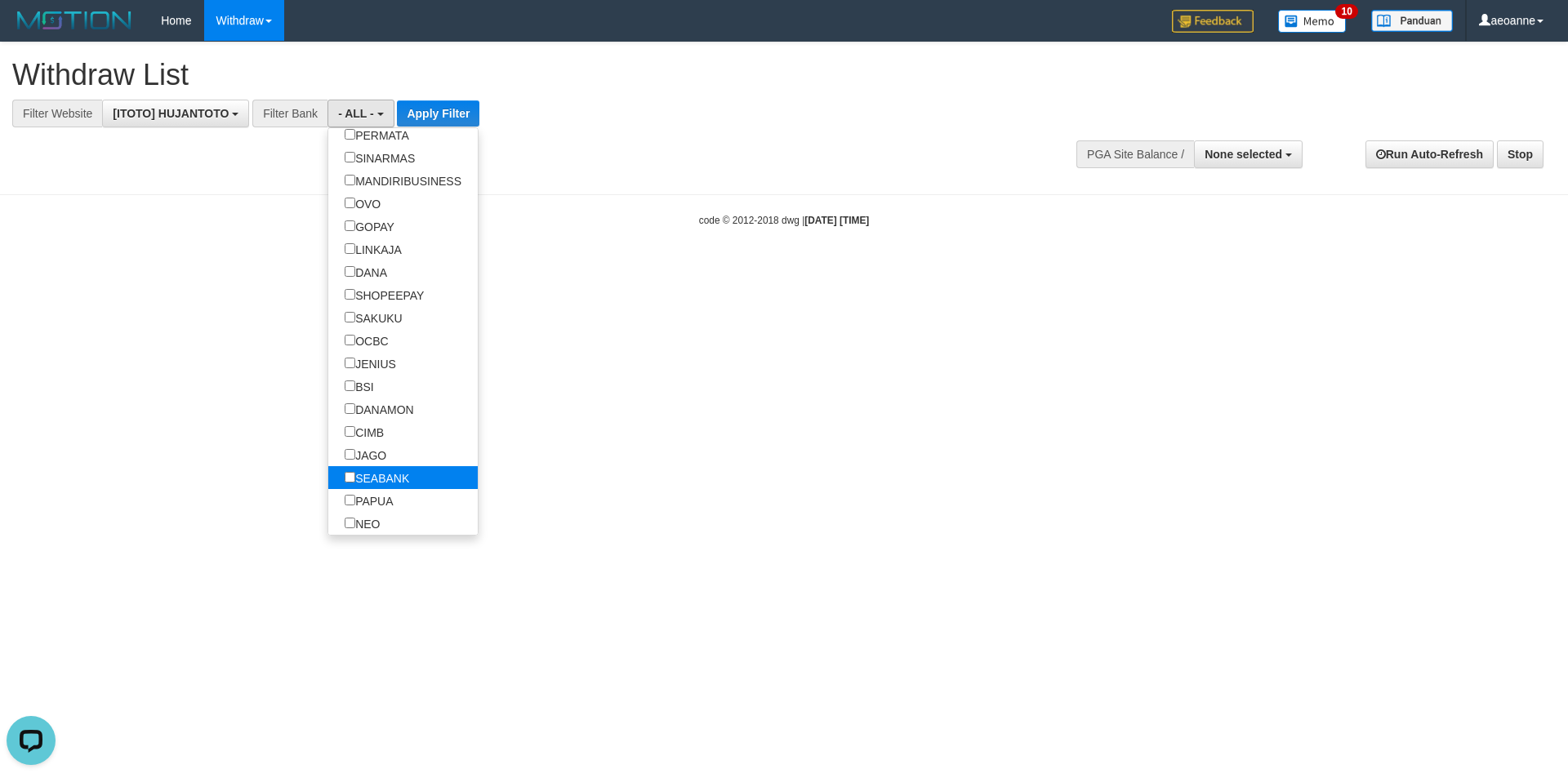 select on "*******" 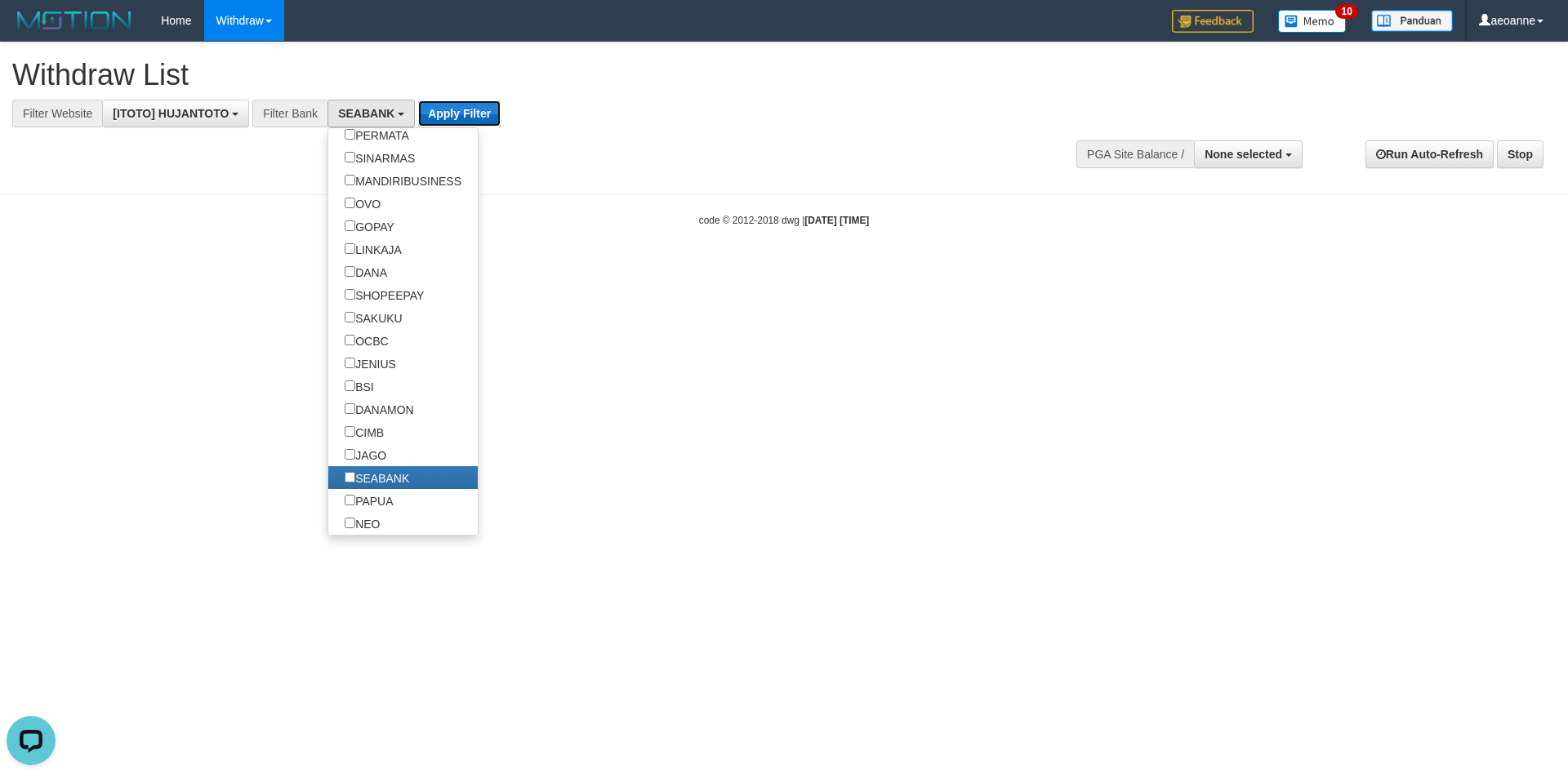 click on "Apply Filter" at bounding box center [459, 113] 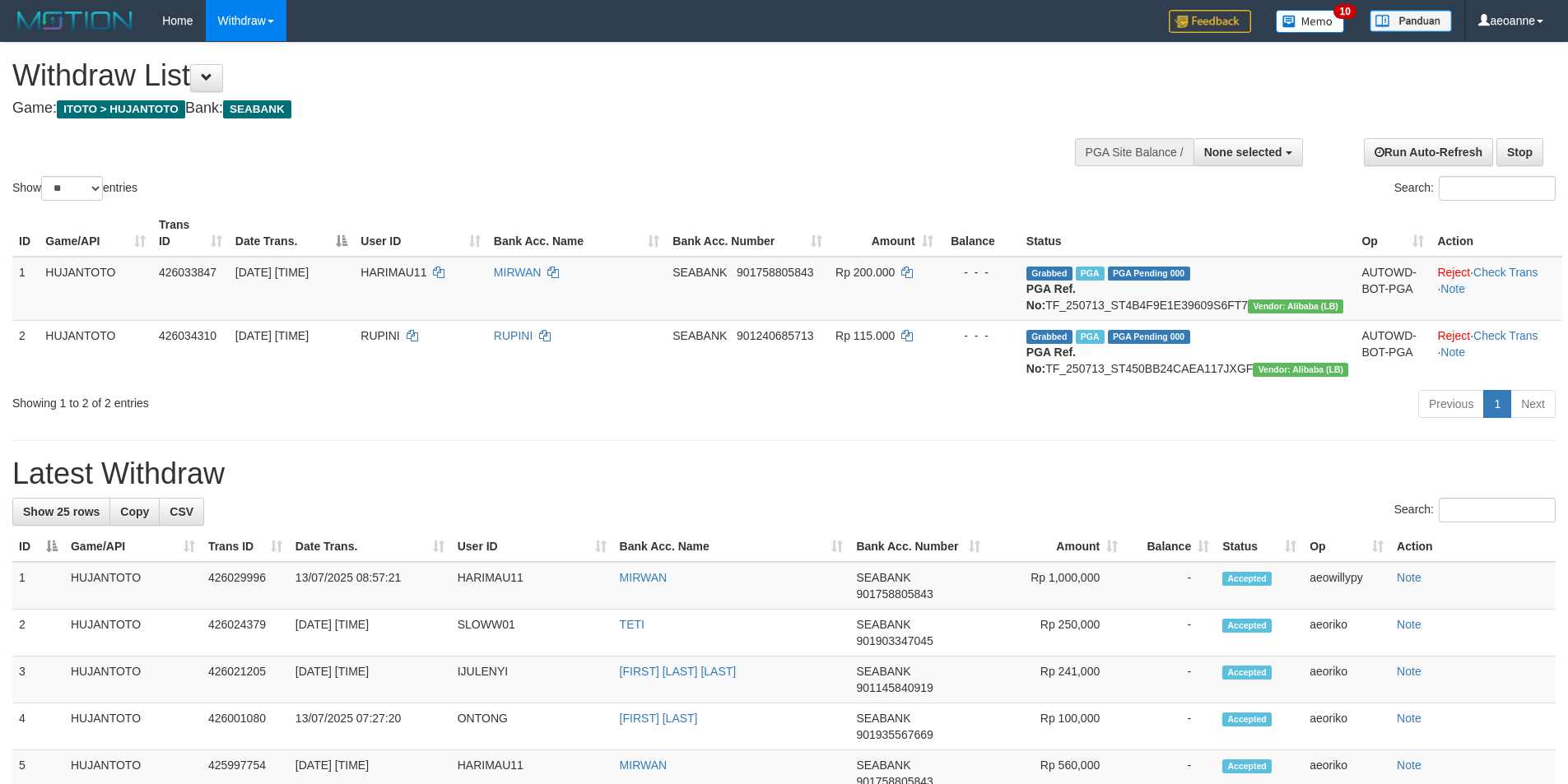 select 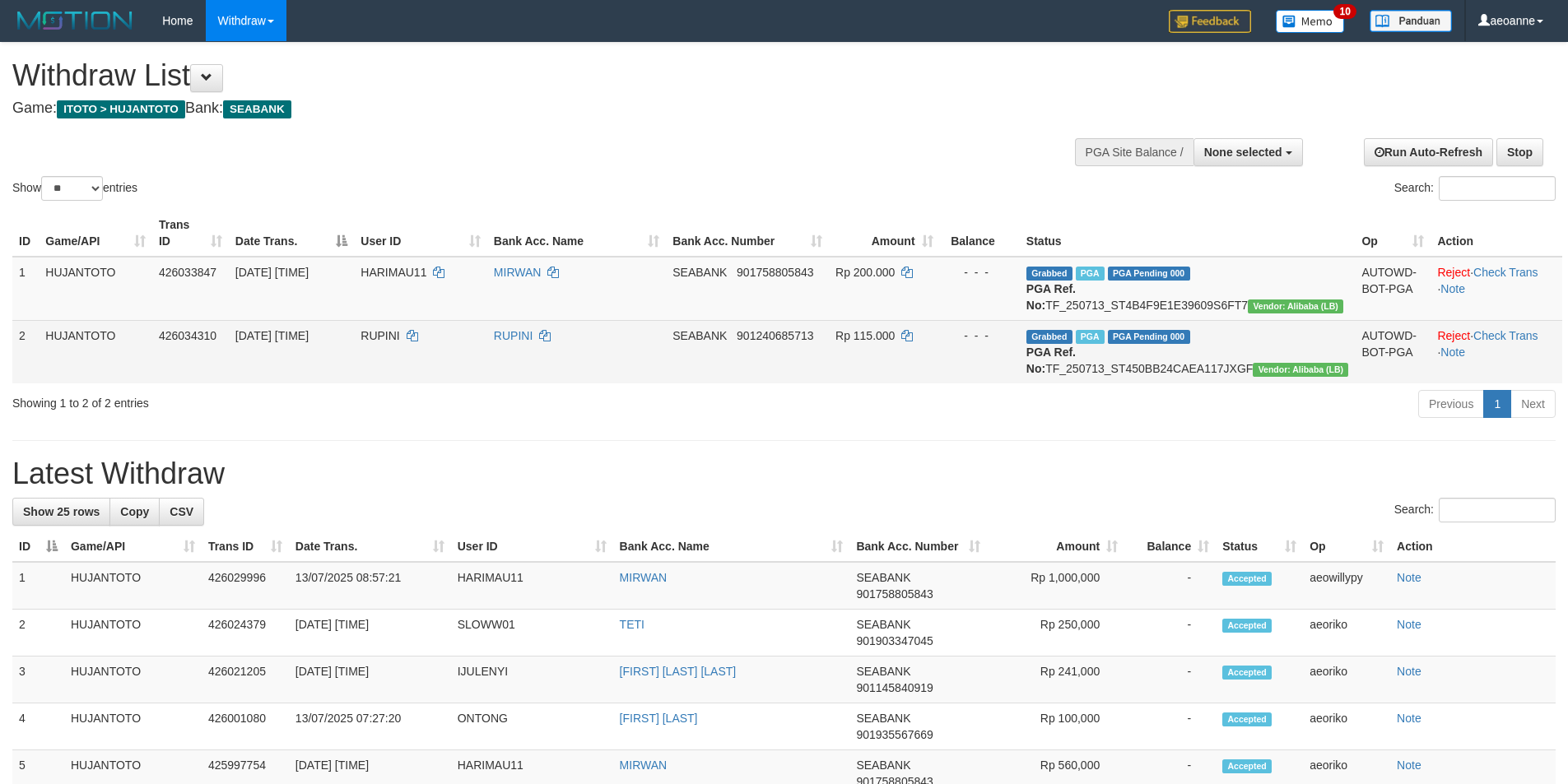 scroll, scrollTop: 0, scrollLeft: 0, axis: both 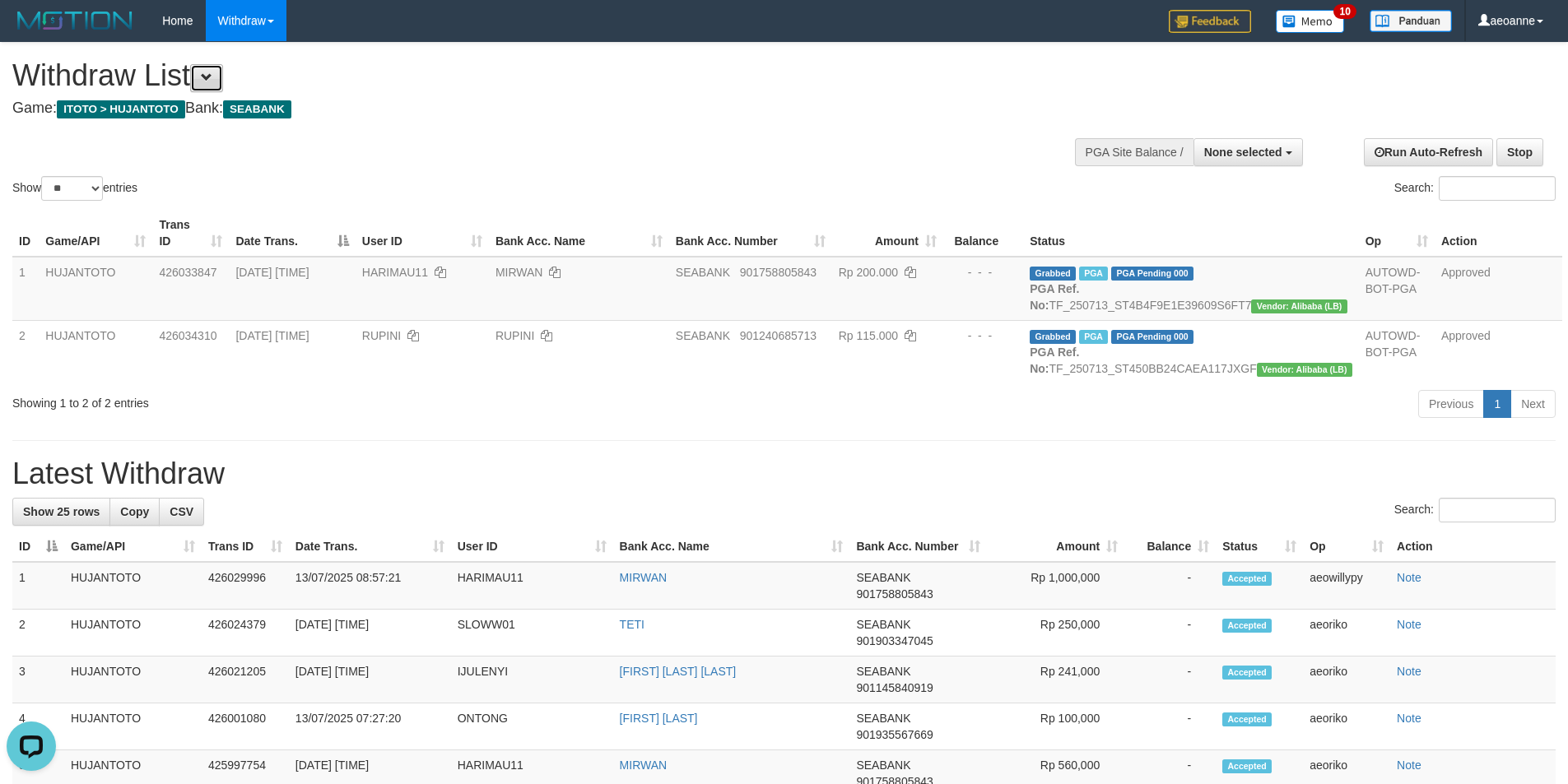click at bounding box center [207, 78] 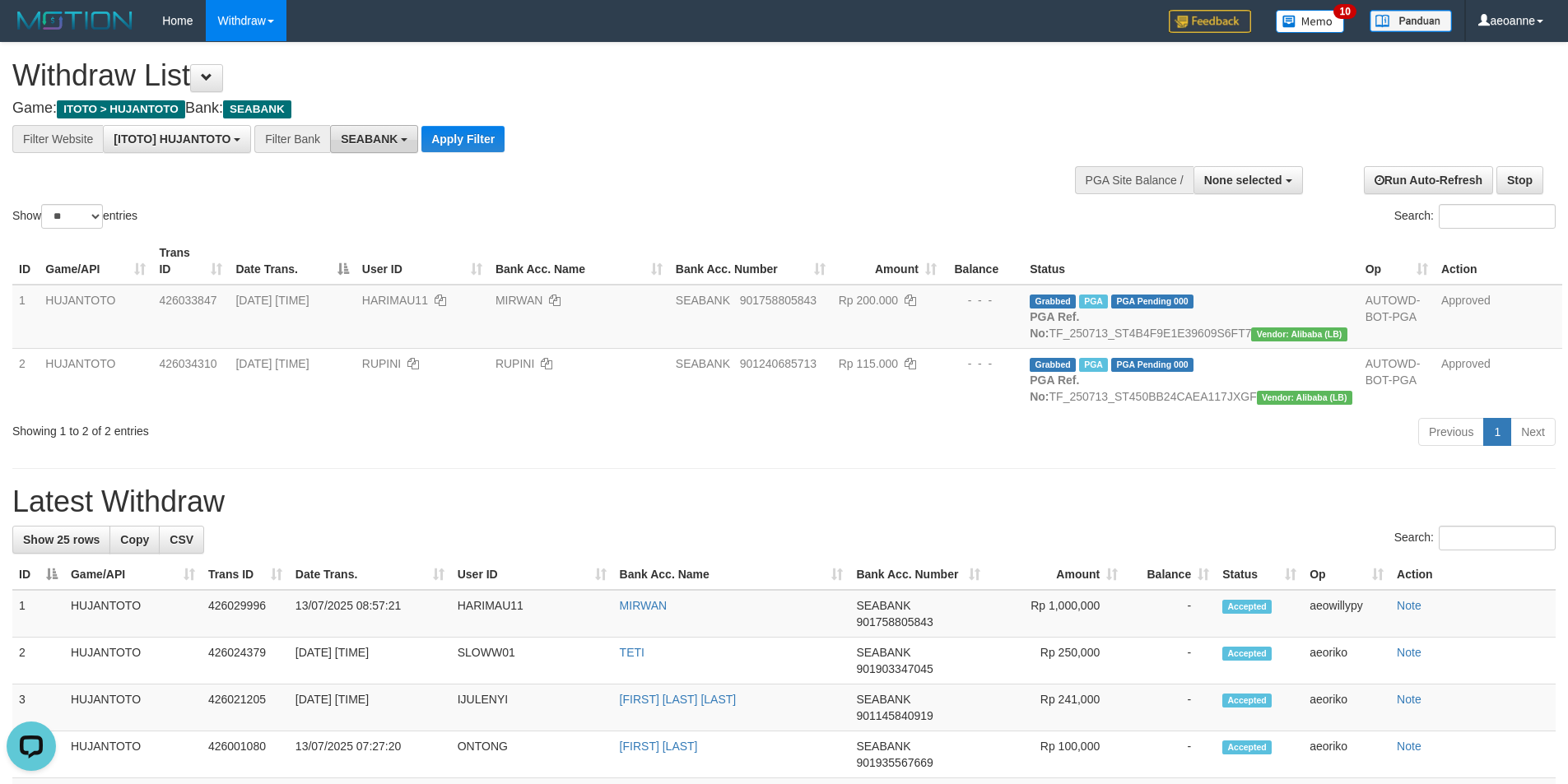 click on "SEABANK" at bounding box center [369, 139] 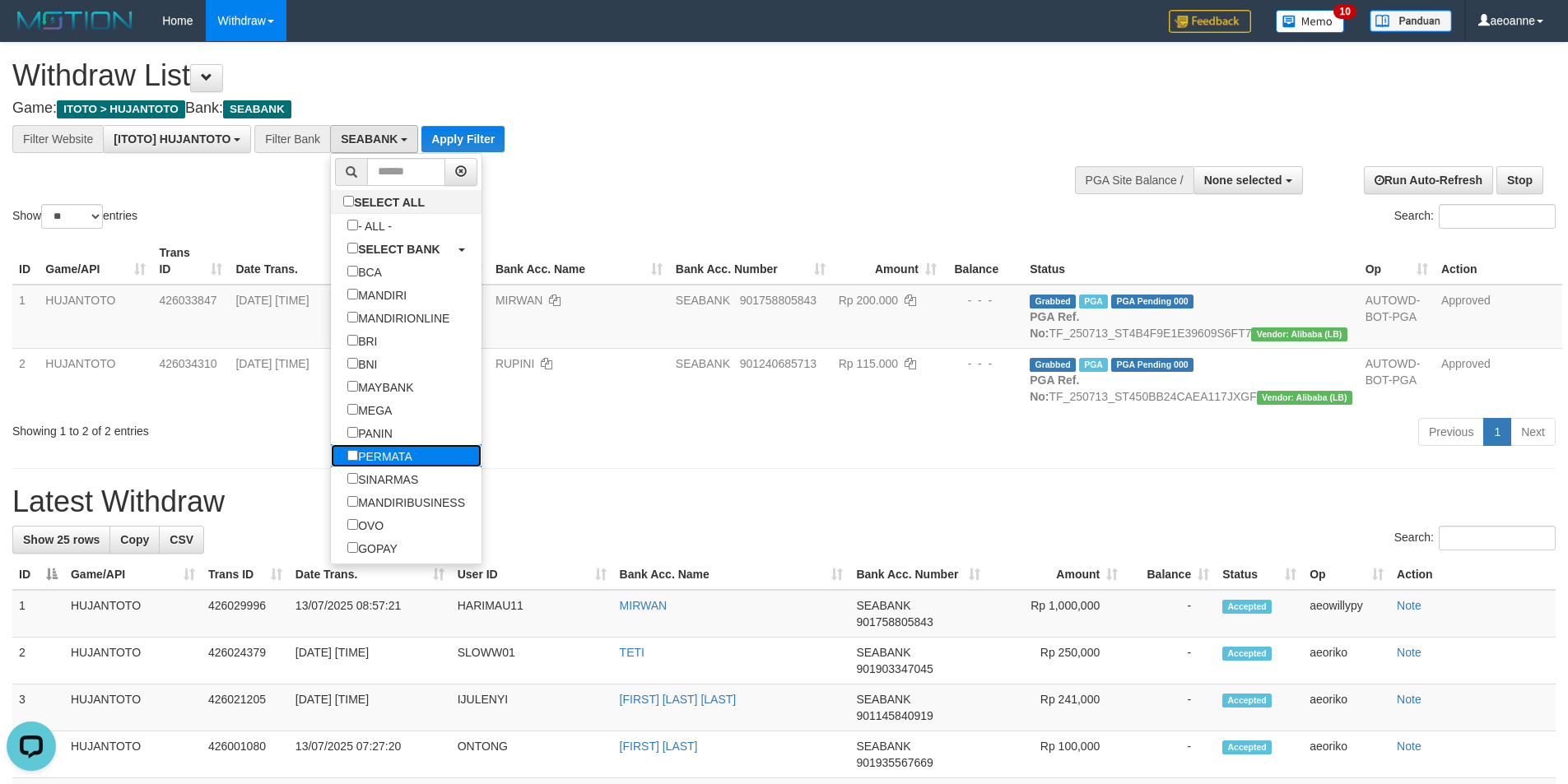click on "PERMATA" at bounding box center [379, 456] 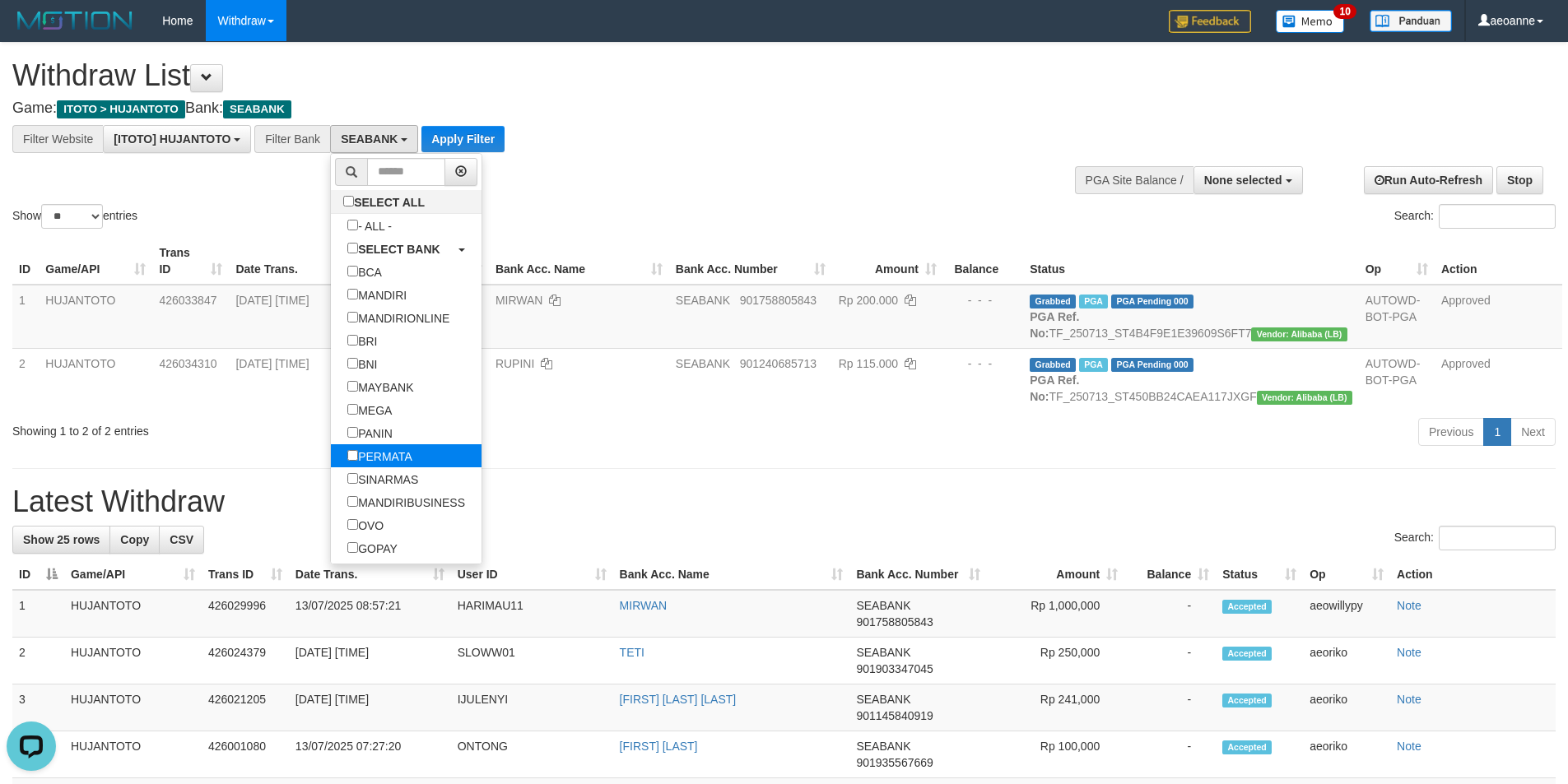 select on "*******" 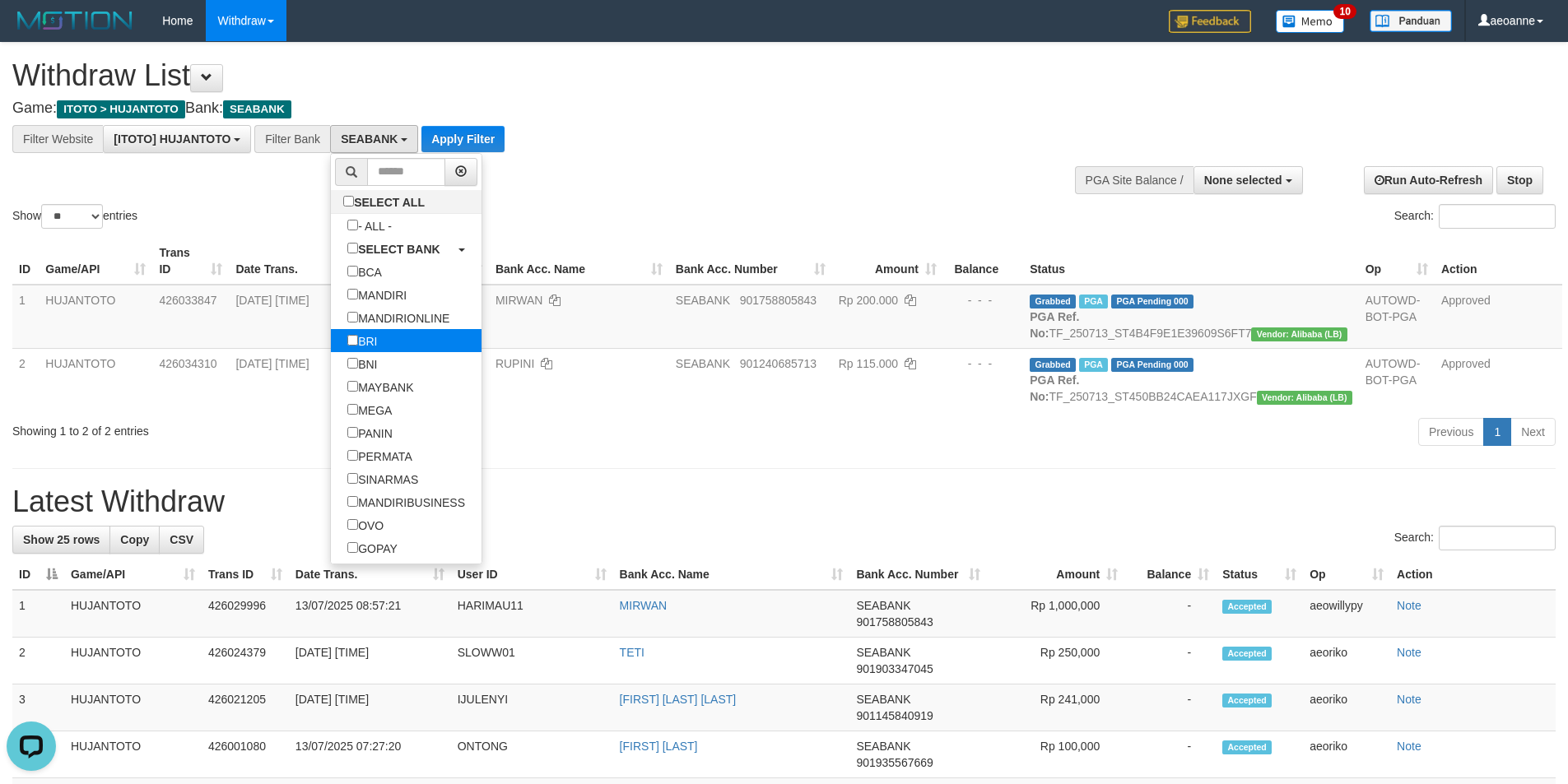 scroll, scrollTop: 350, scrollLeft: 0, axis: vertical 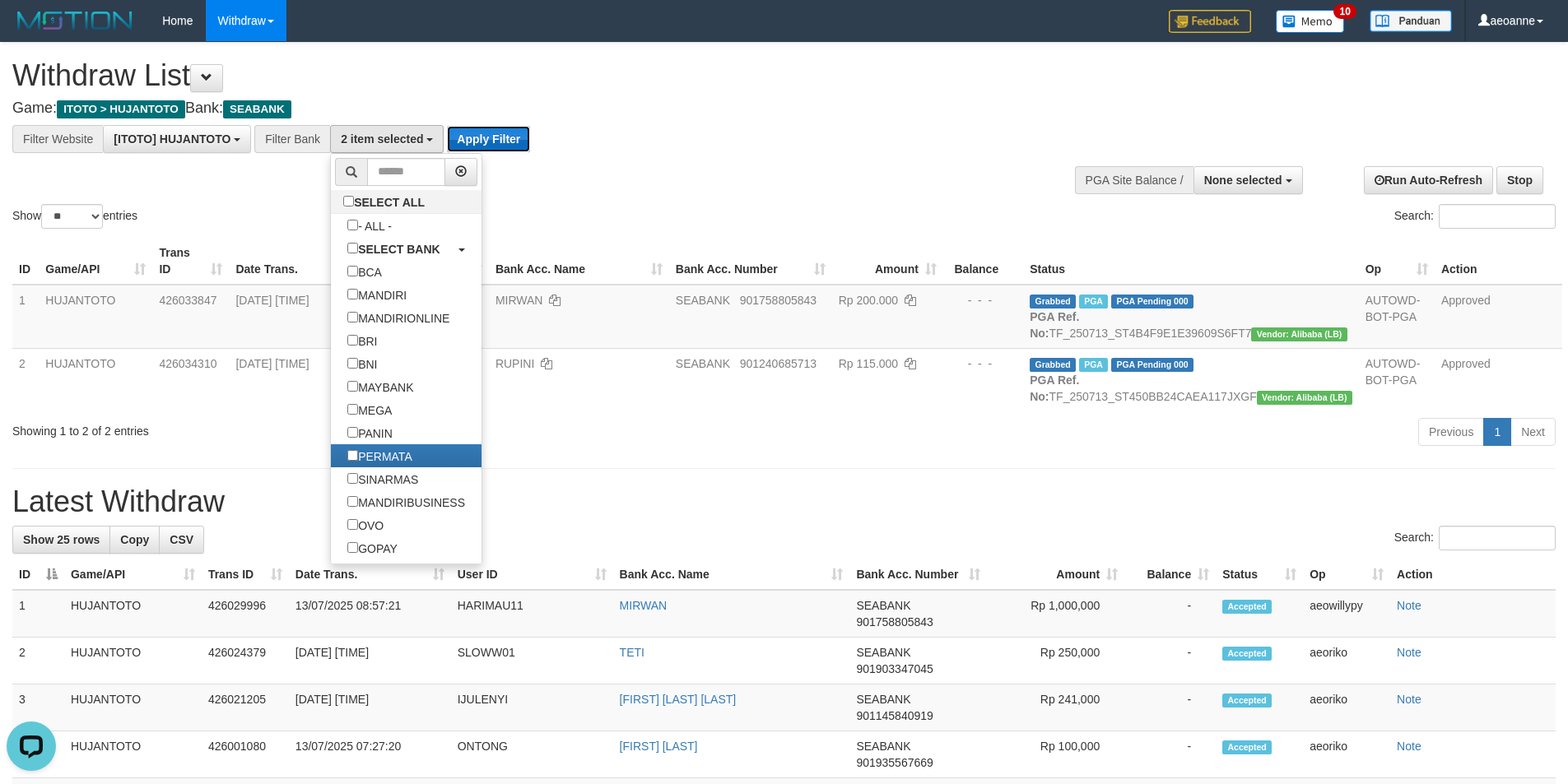 click on "Apply Filter" at bounding box center (488, 139) 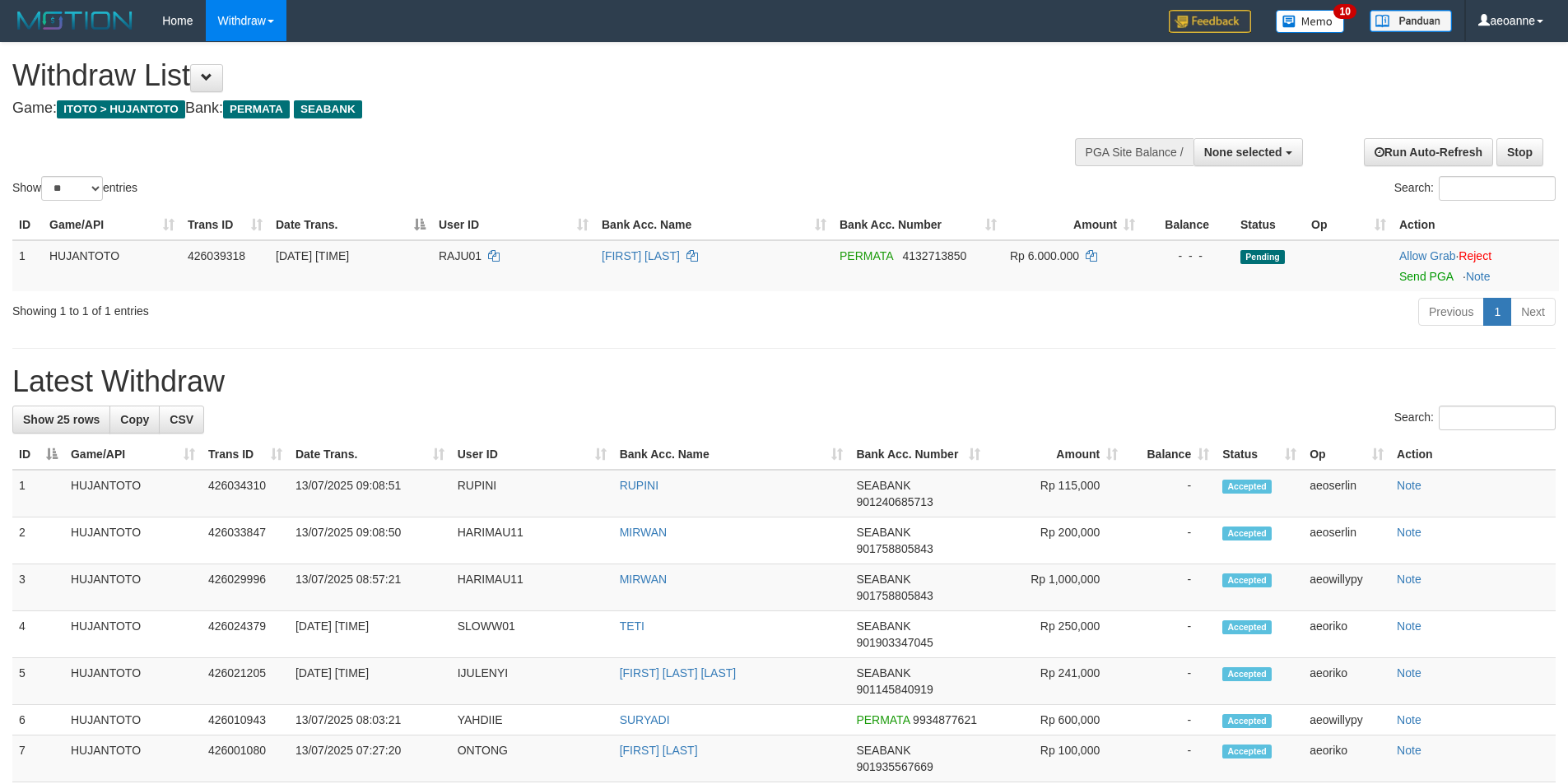 select 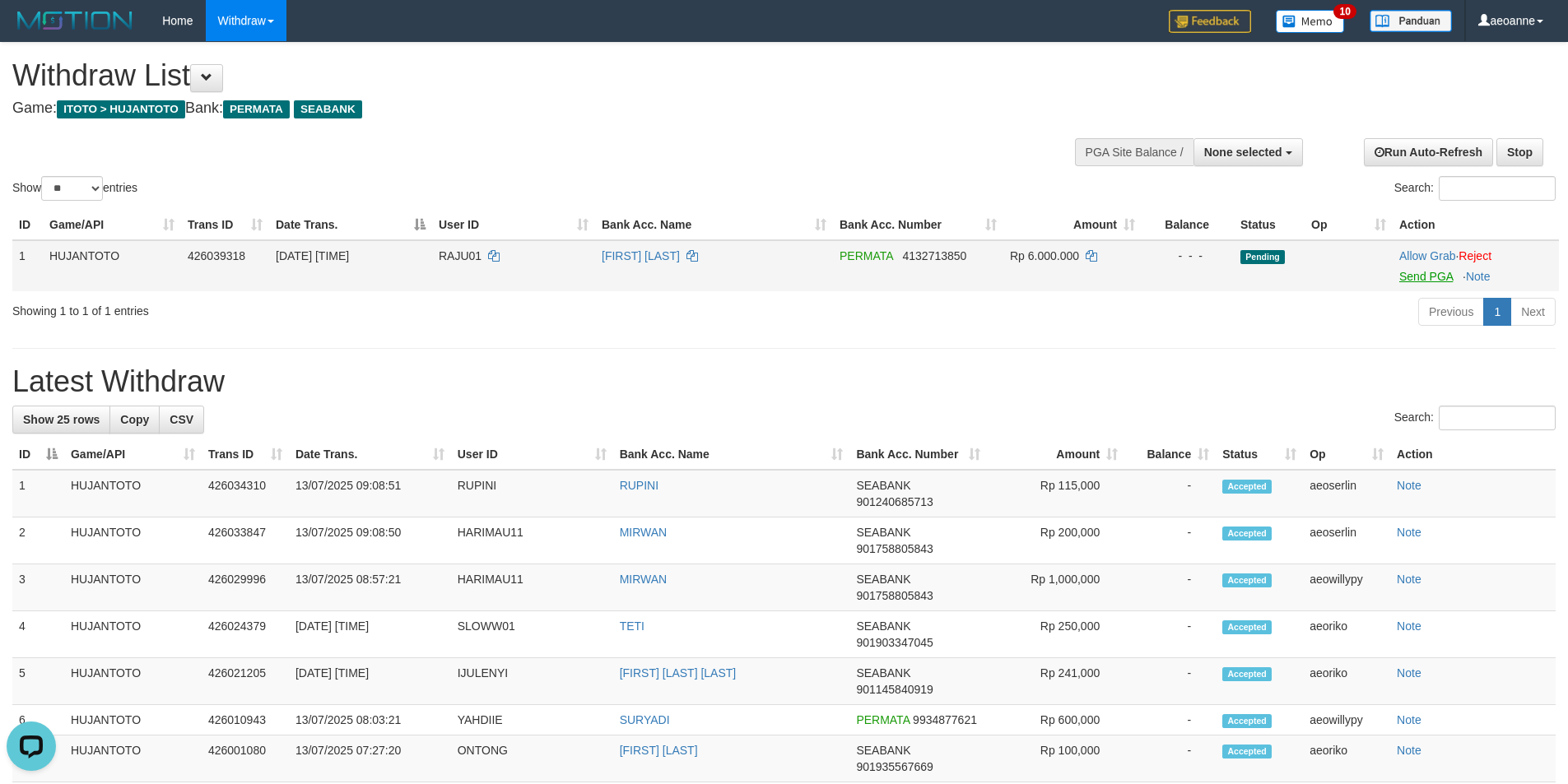 scroll, scrollTop: 0, scrollLeft: 0, axis: both 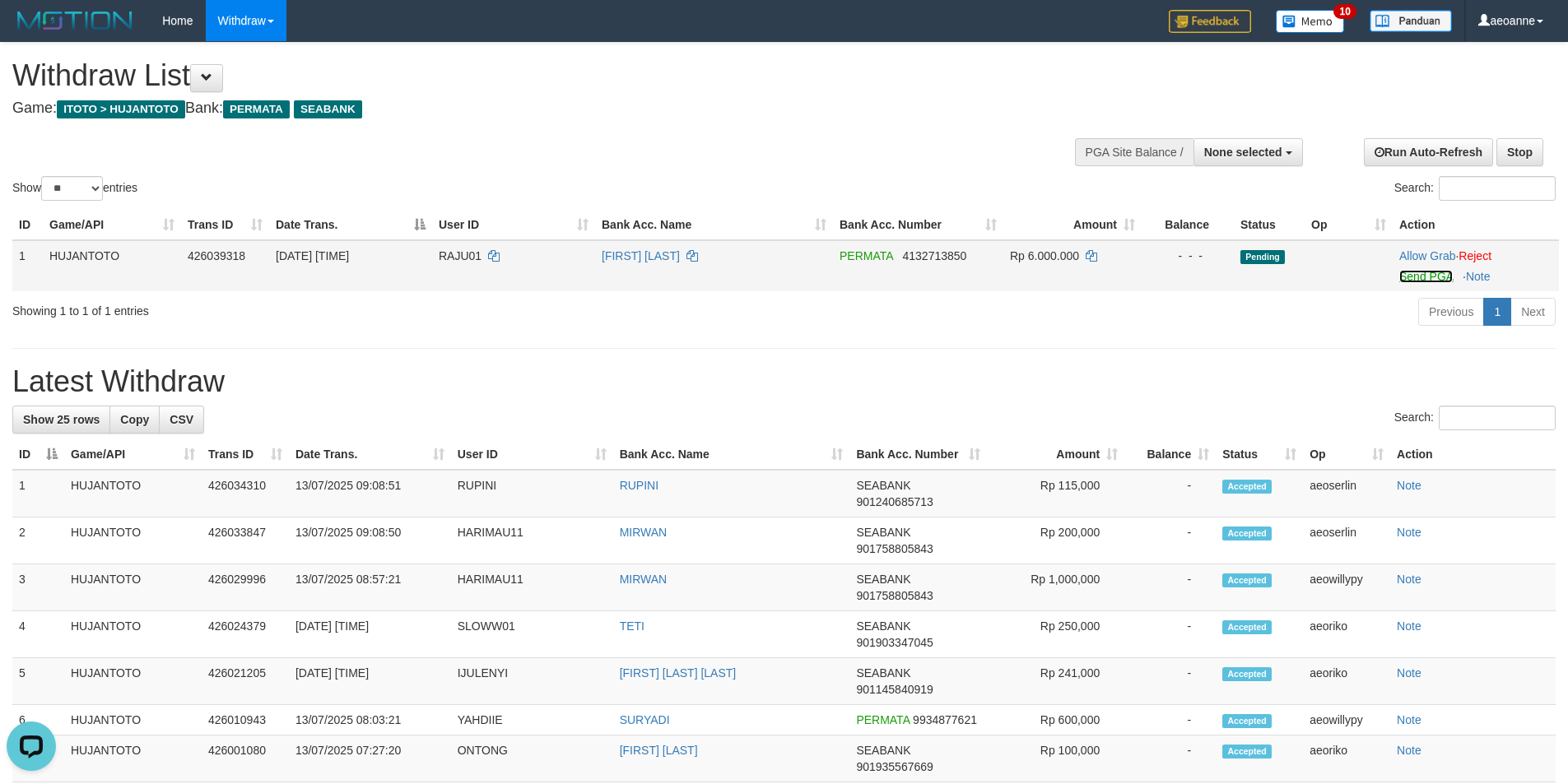 click on "Send PGA" at bounding box center (1426, 276) 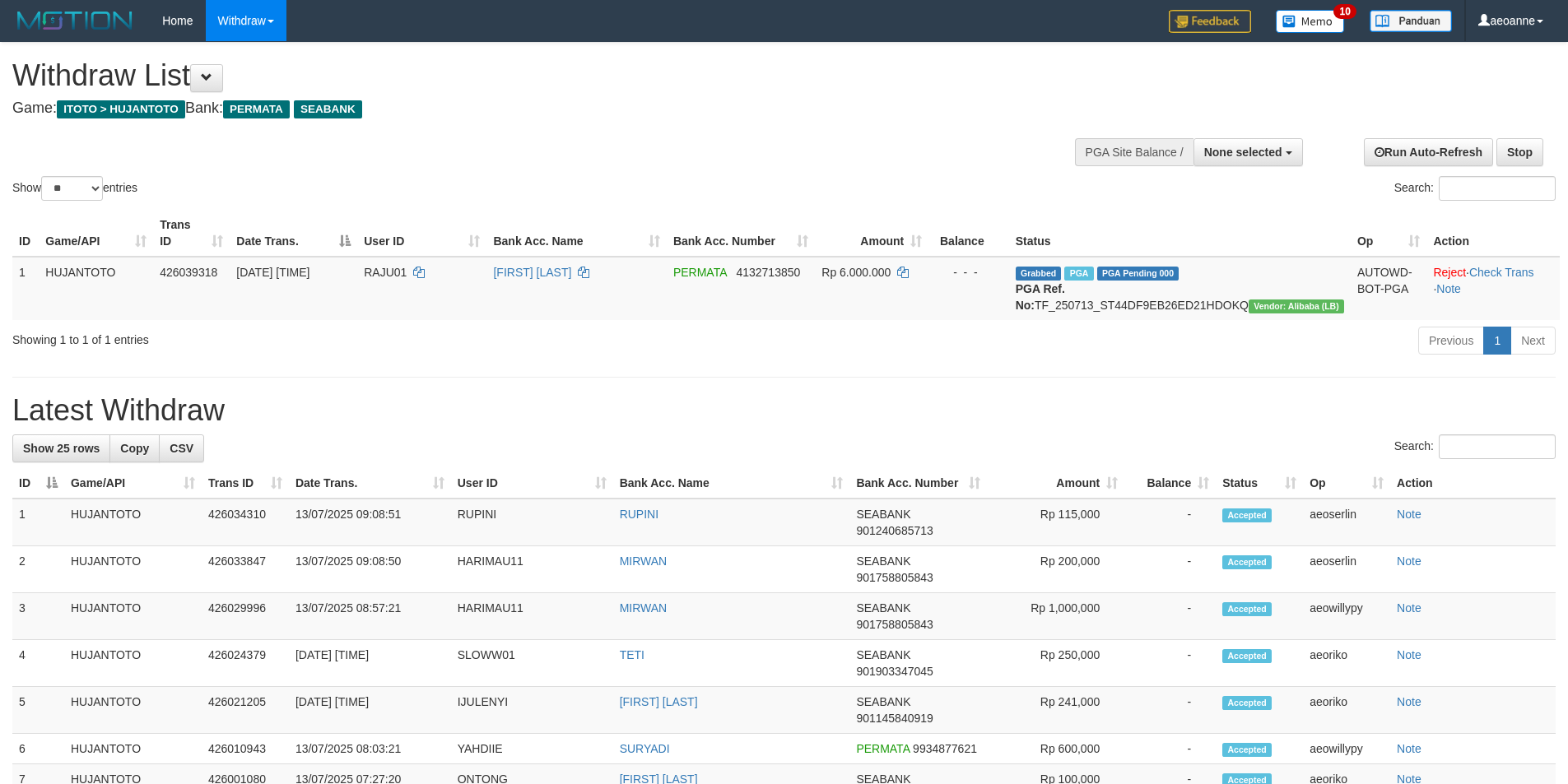 select 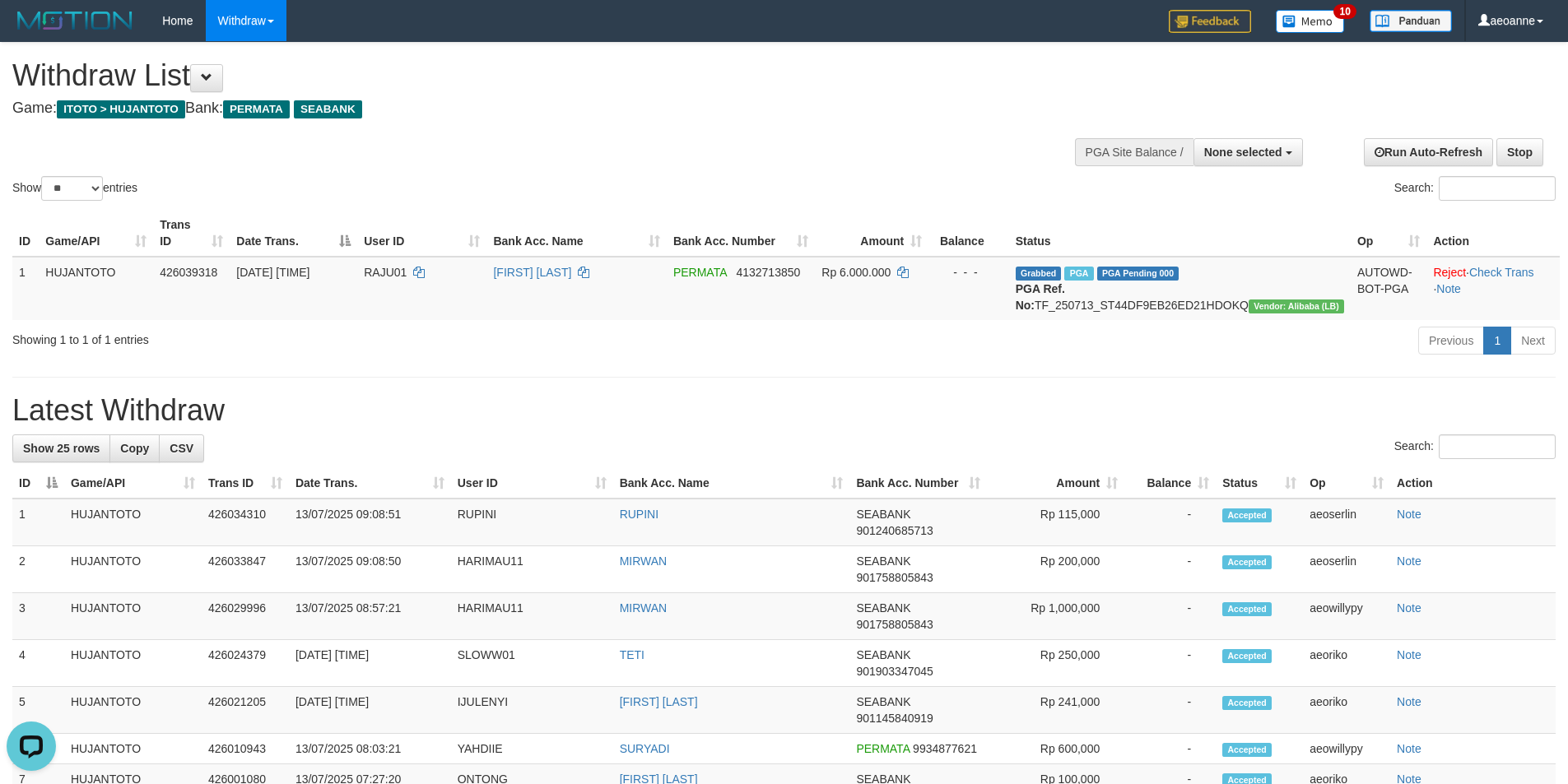 scroll, scrollTop: 0, scrollLeft: 0, axis: both 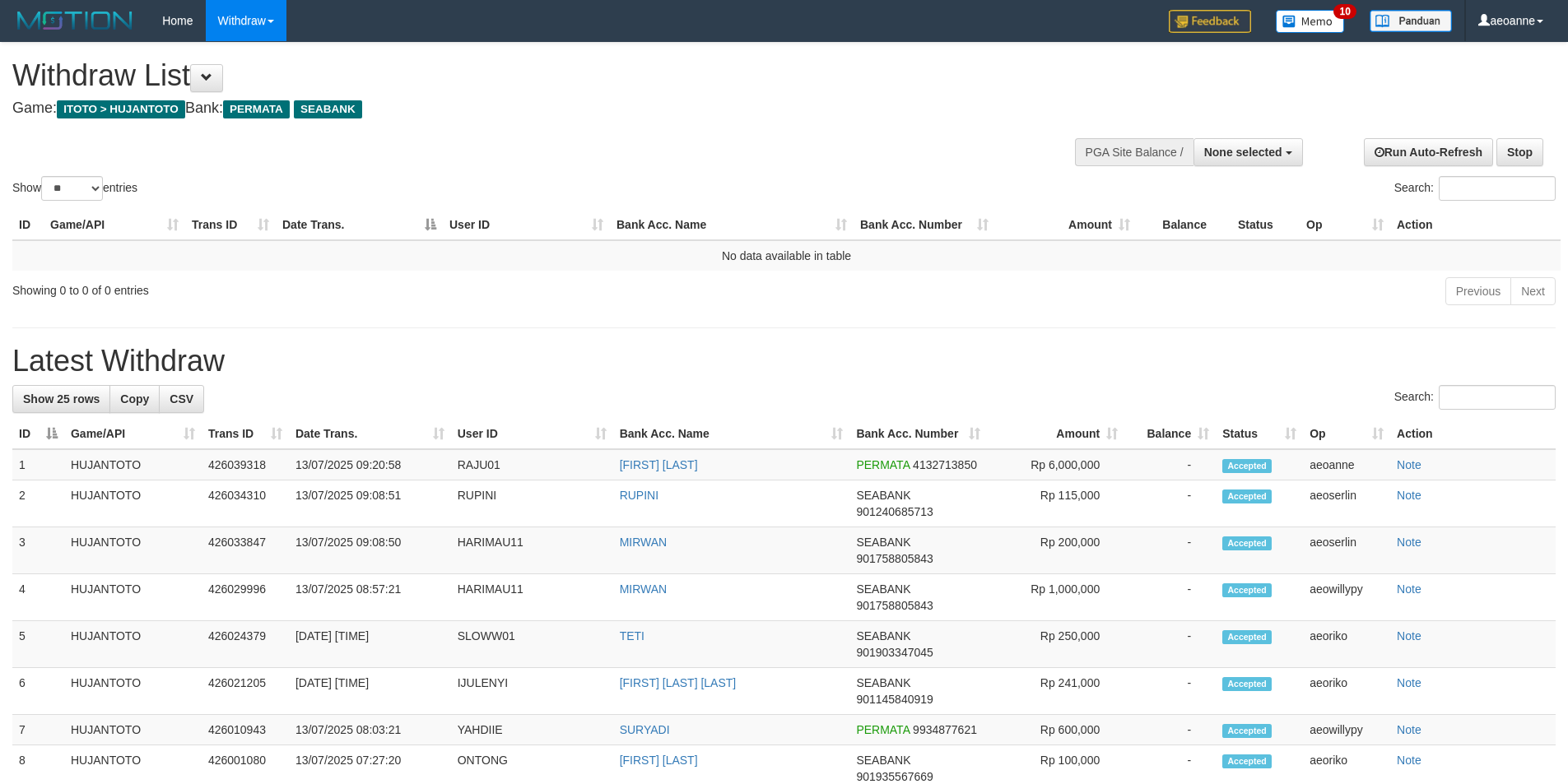 select 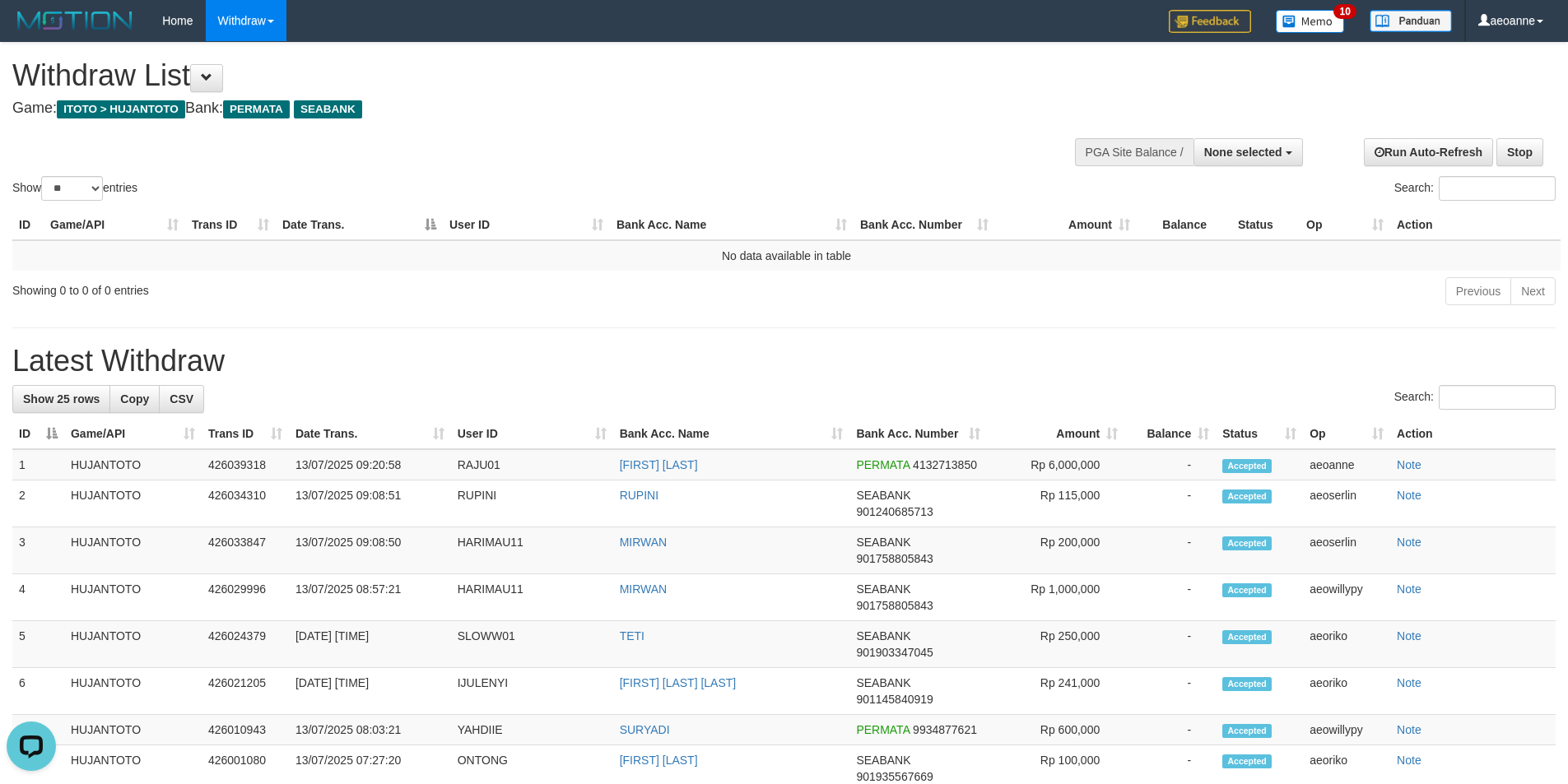scroll, scrollTop: 0, scrollLeft: 0, axis: both 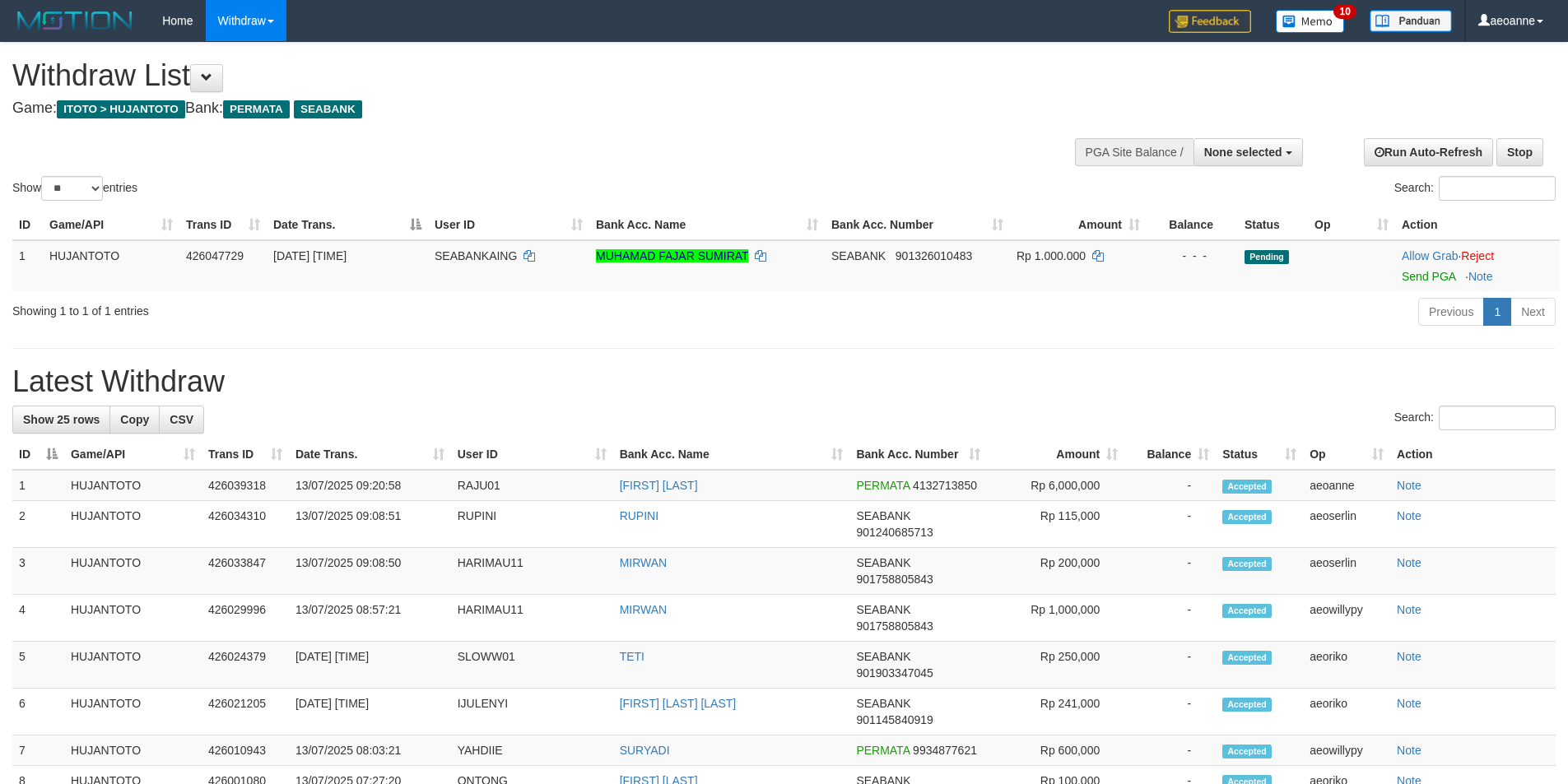 select 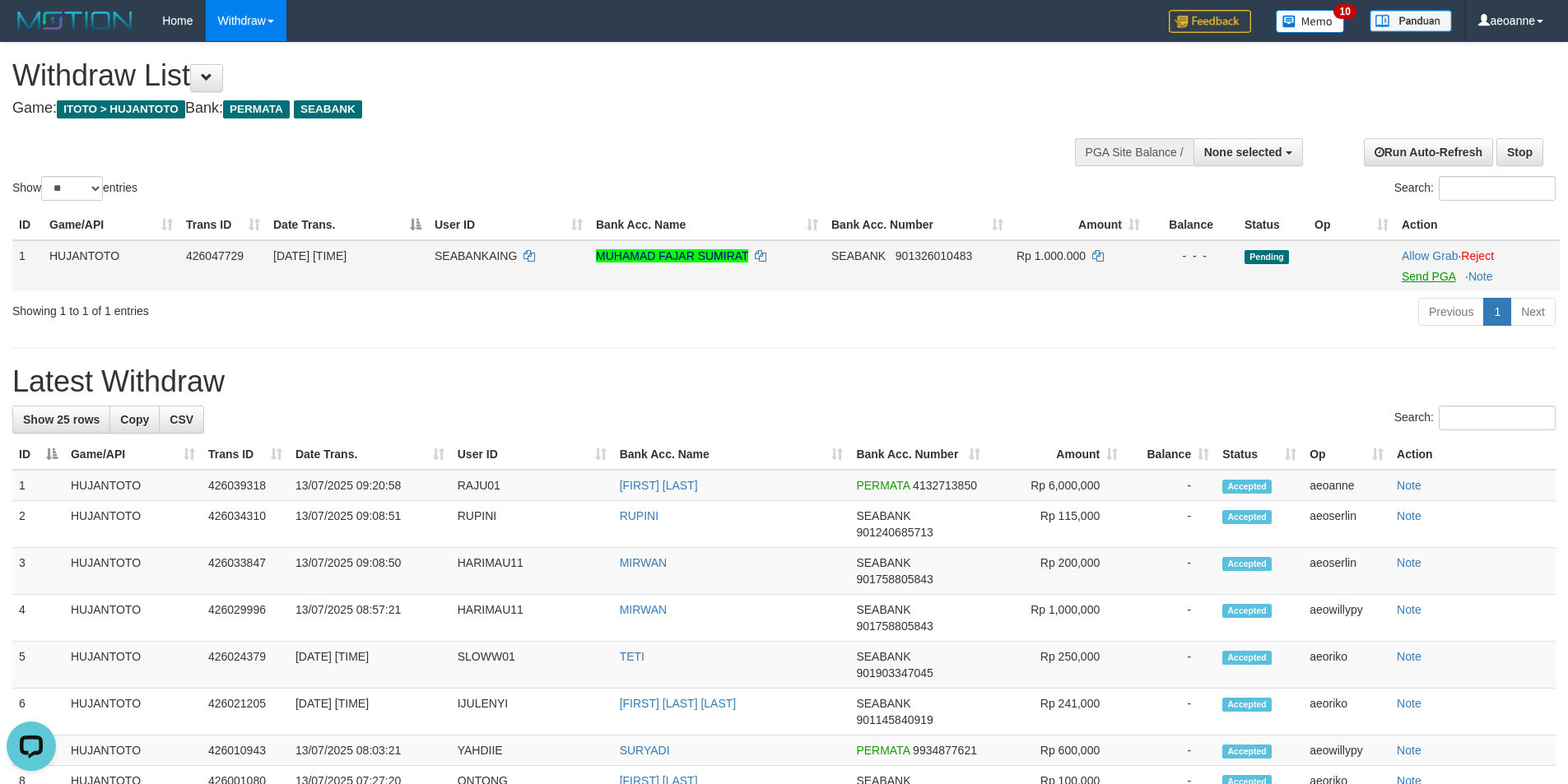 scroll, scrollTop: 0, scrollLeft: 0, axis: both 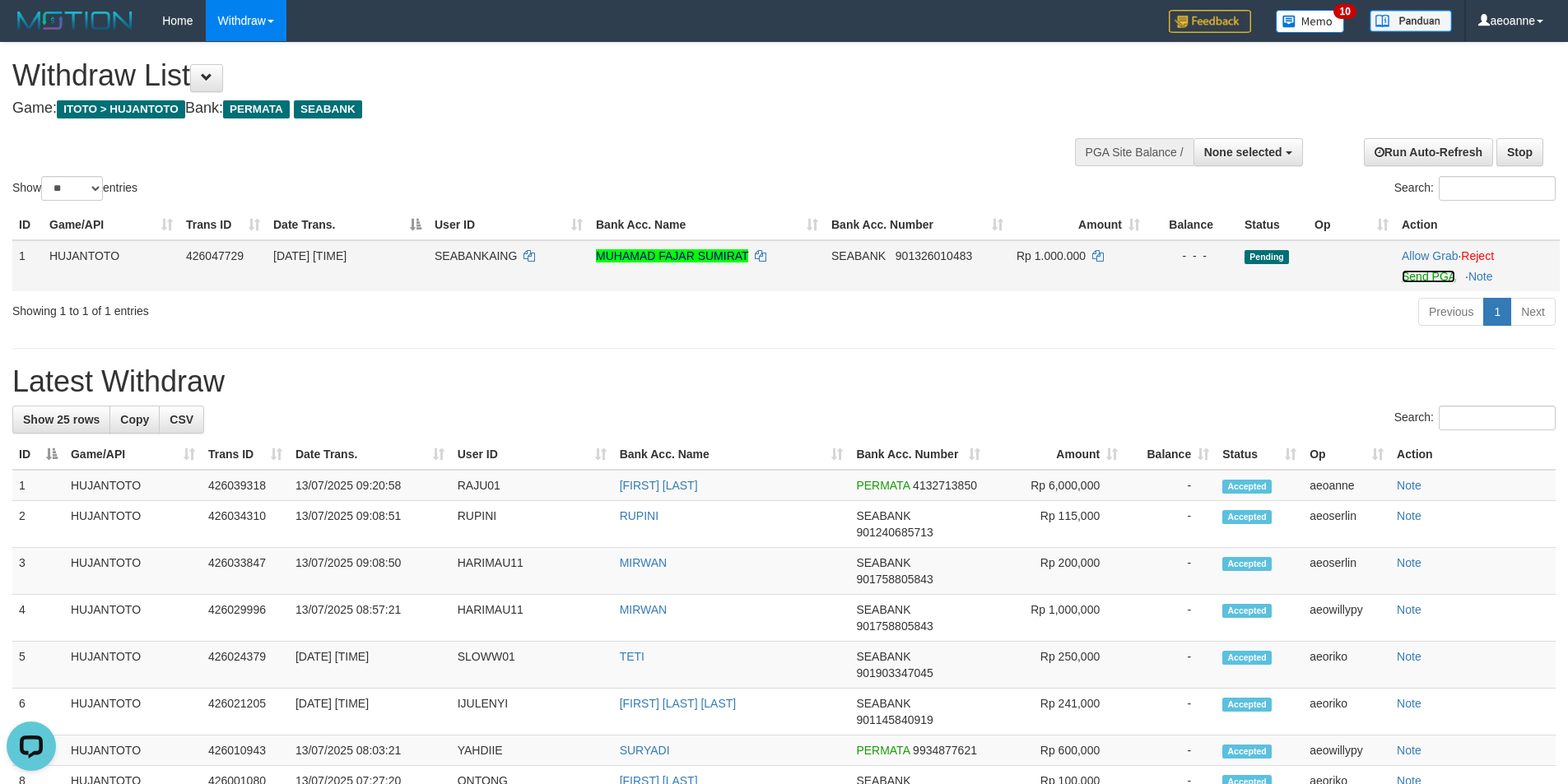 click on "Send PGA" at bounding box center (1428, 276) 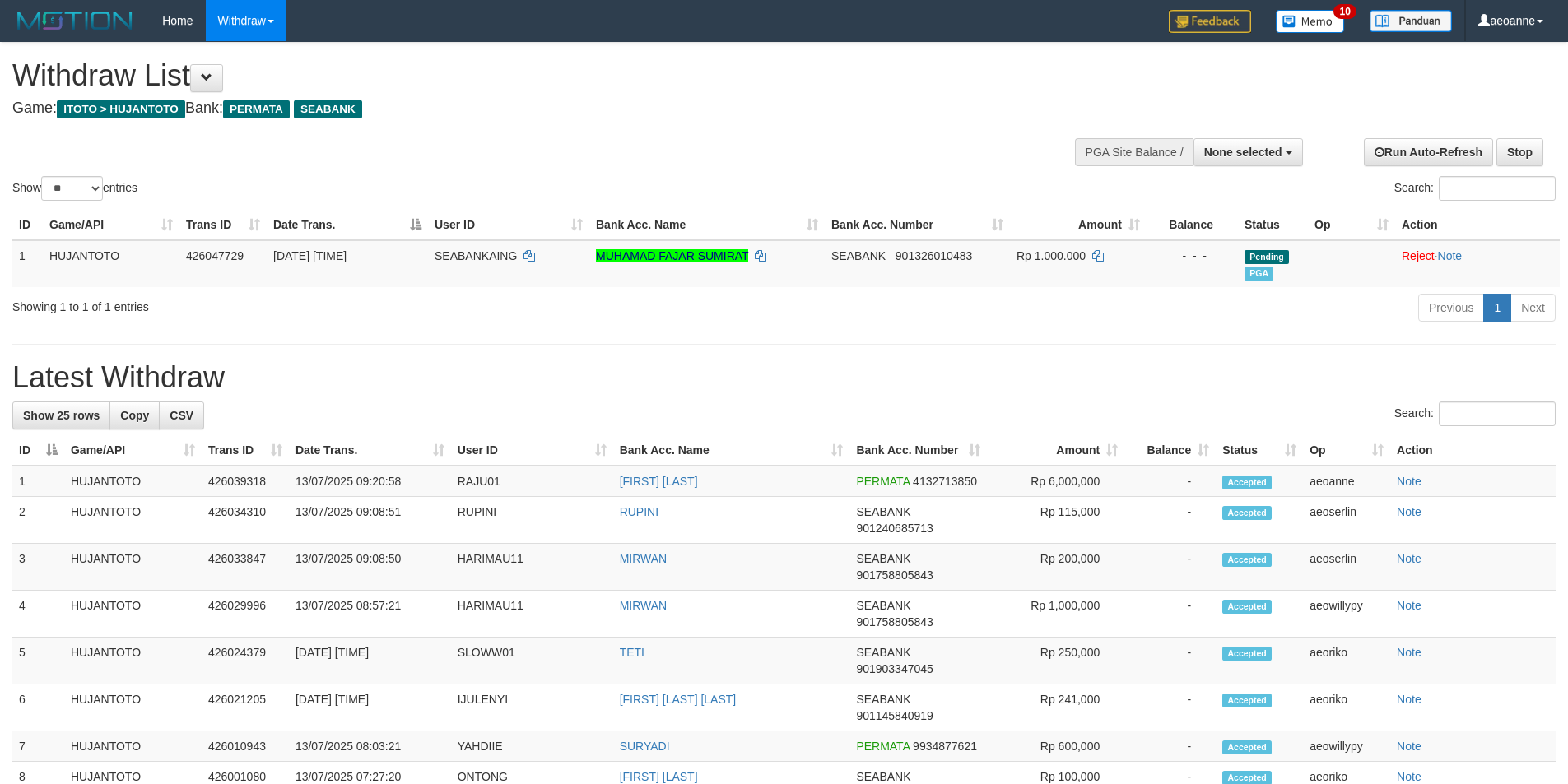 select 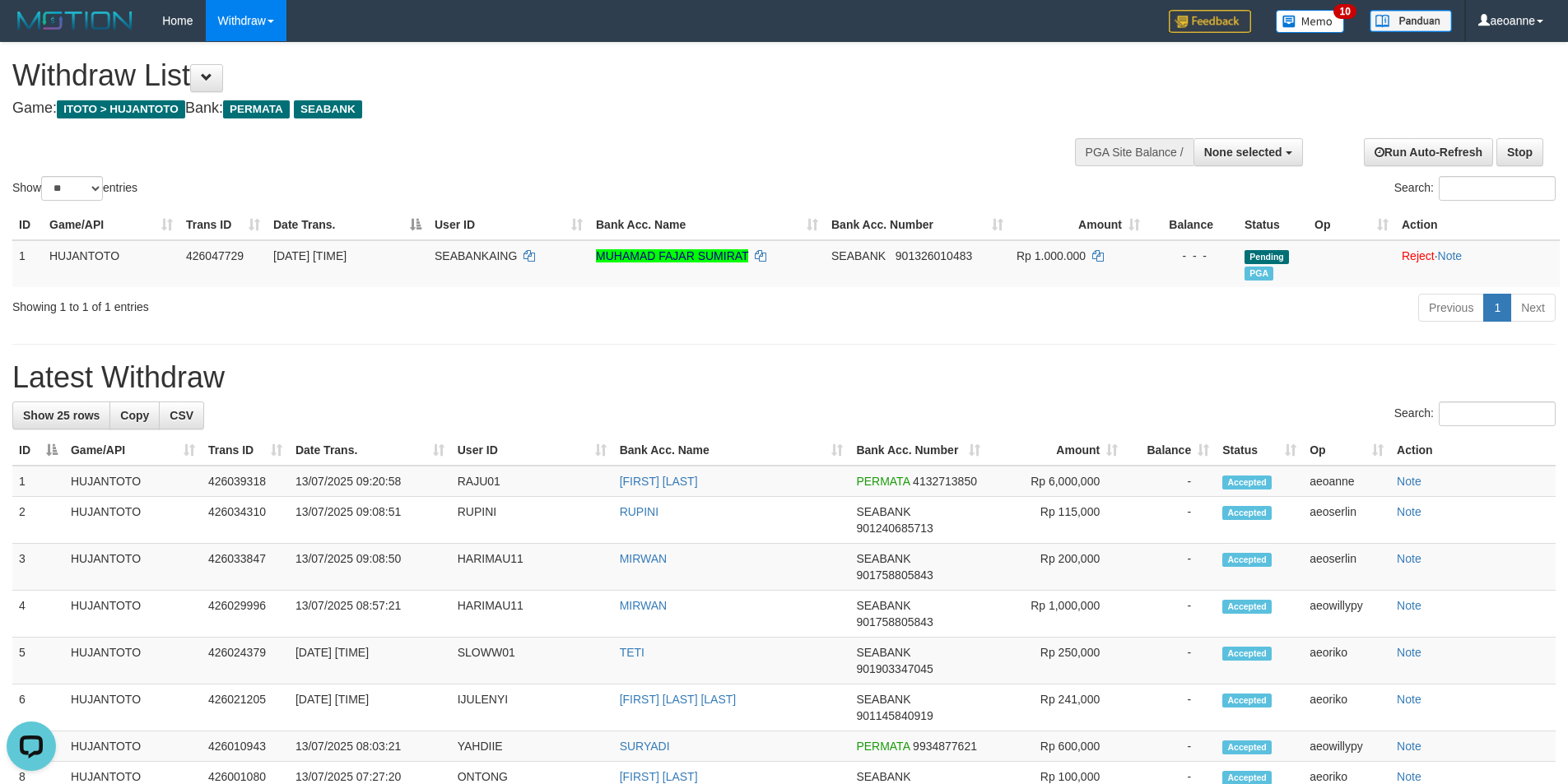 scroll, scrollTop: 0, scrollLeft: 0, axis: both 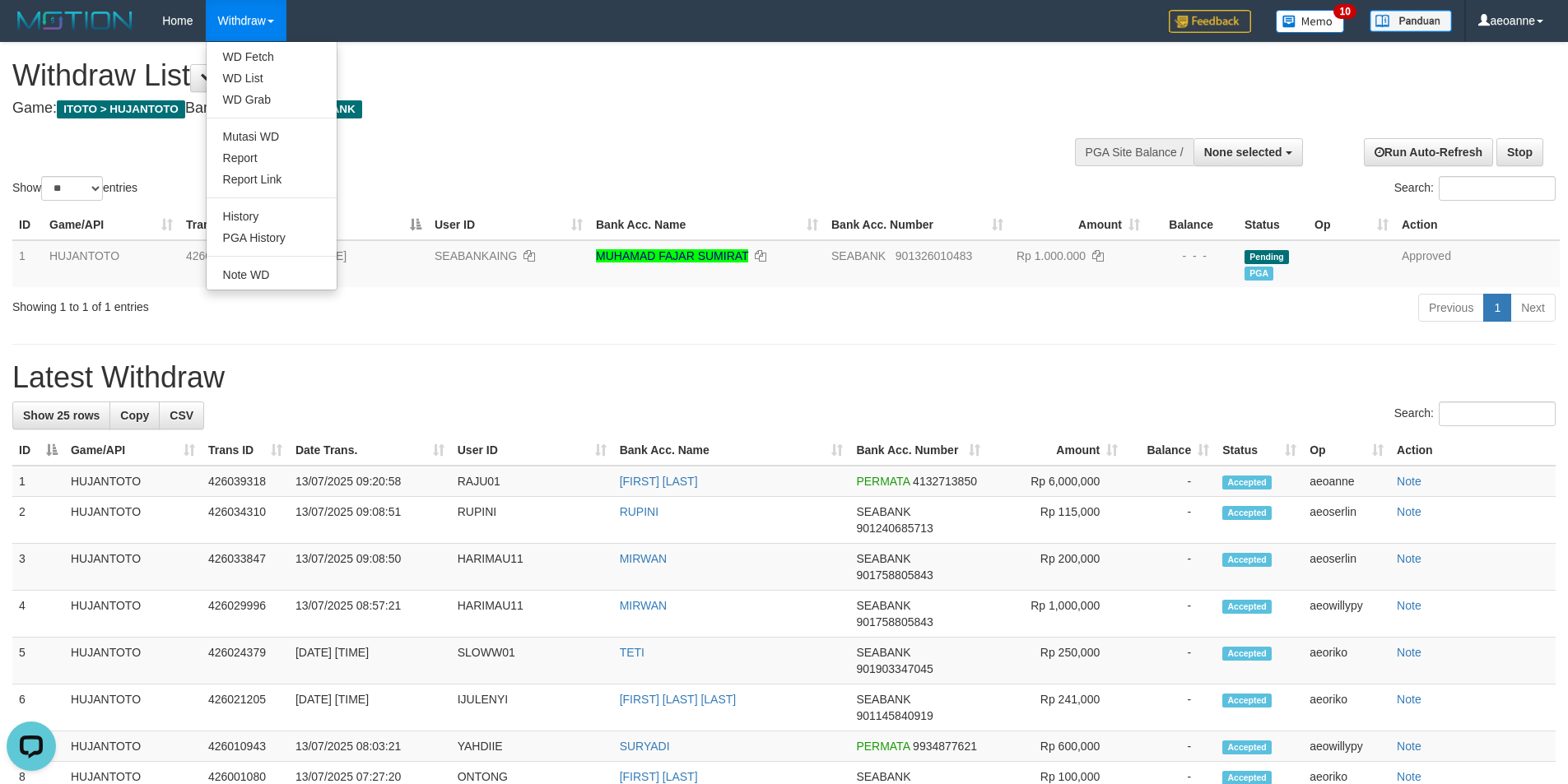 click on "Withdraw" at bounding box center (246, 21) 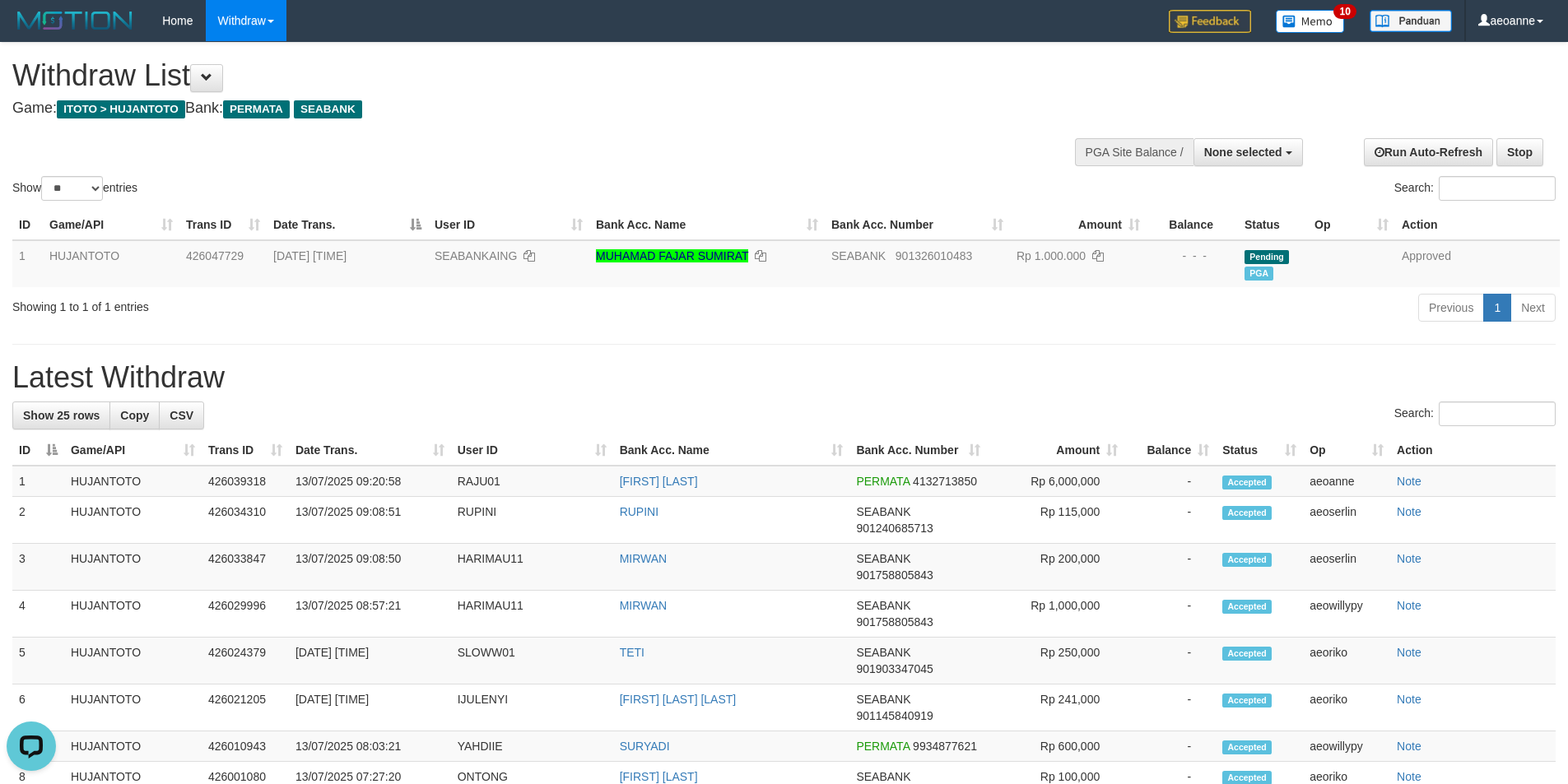 click on "Withdraw" at bounding box center [246, 21] 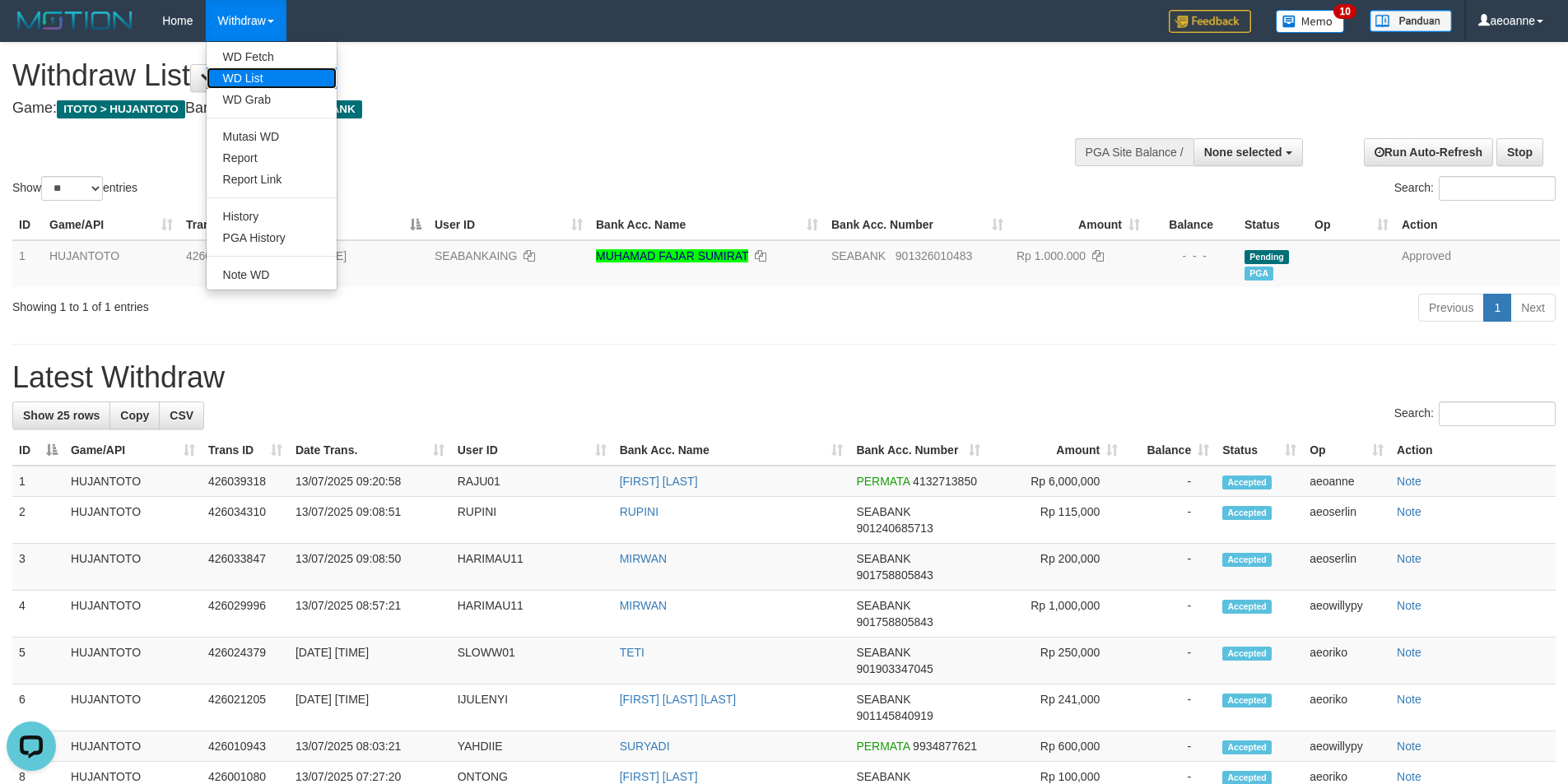 click on "WD List" at bounding box center (272, 78) 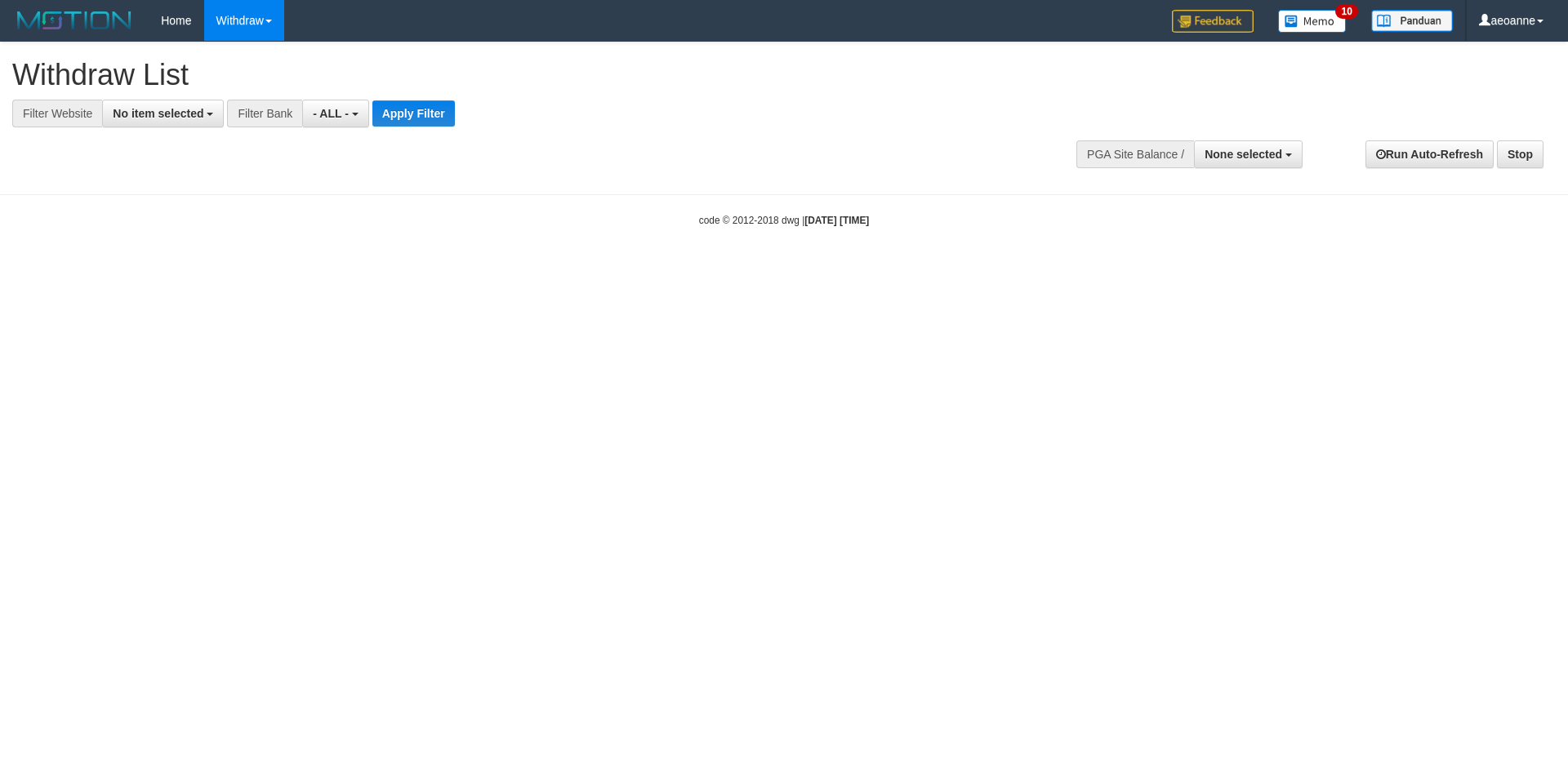 select 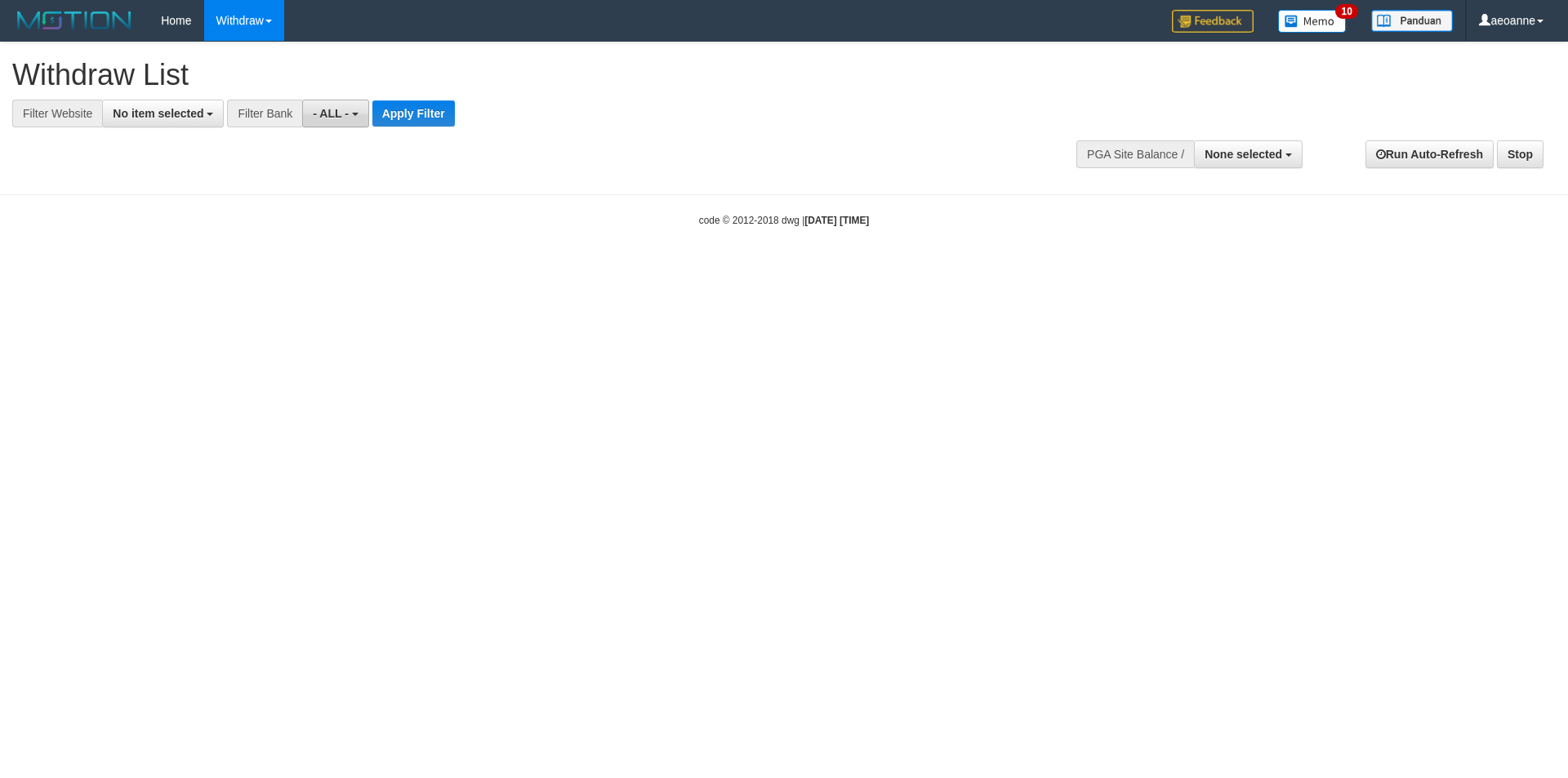 click on "- ALL -" at bounding box center [331, 113] 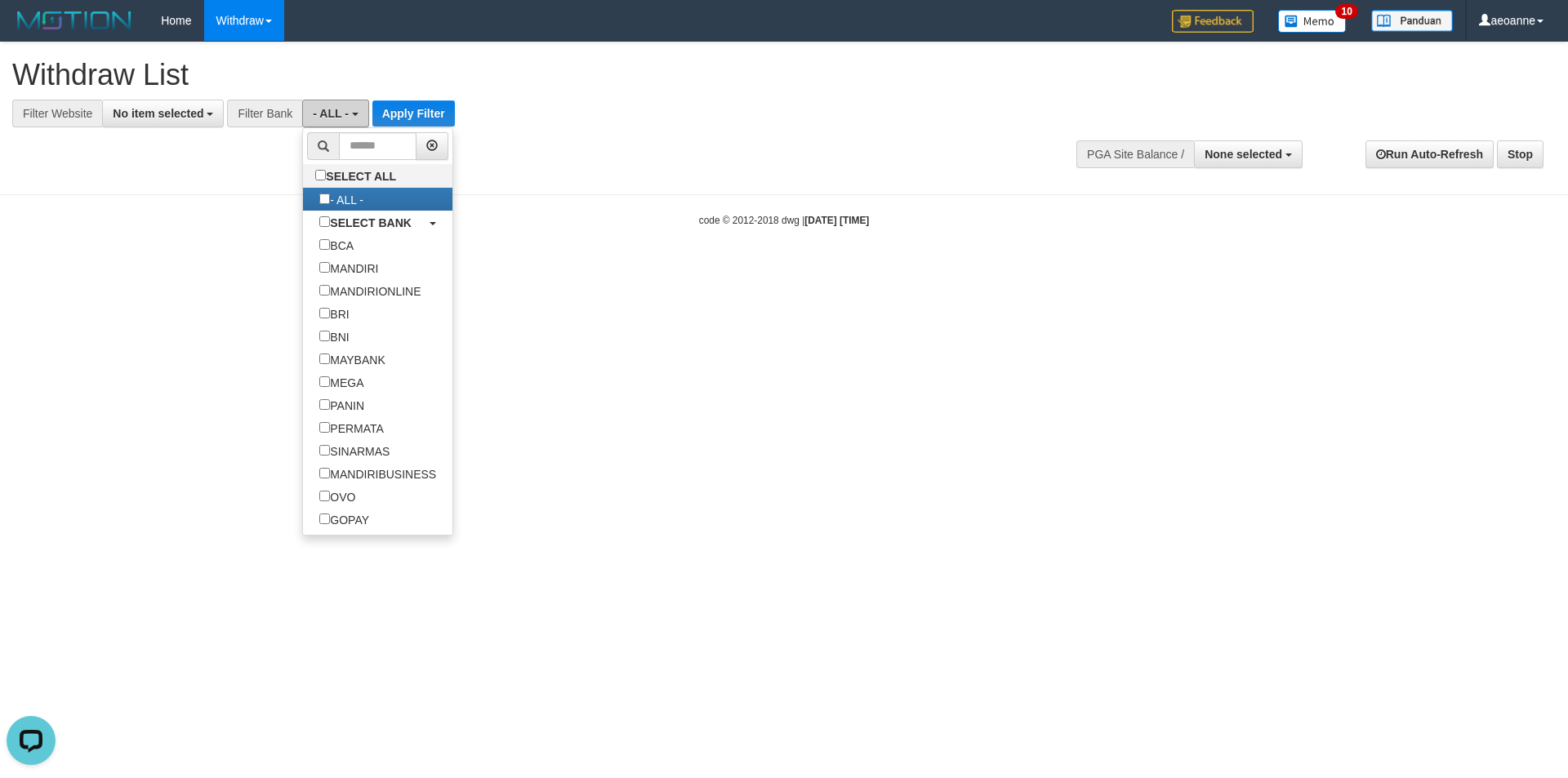 scroll, scrollTop: 0, scrollLeft: 0, axis: both 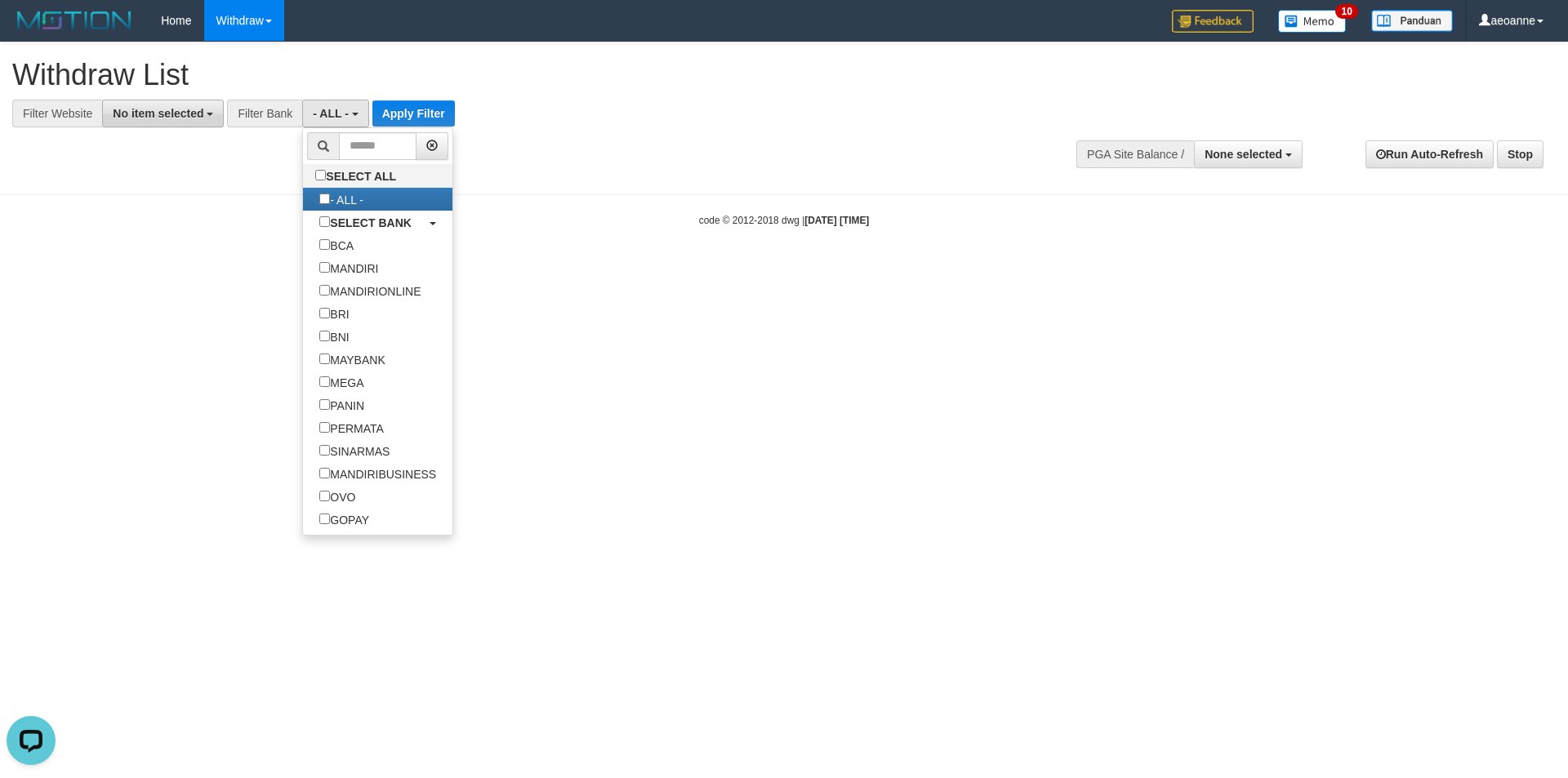 drag, startPoint x: 177, startPoint y: 101, endPoint x: 180, endPoint y: 112, distance: 11.401754 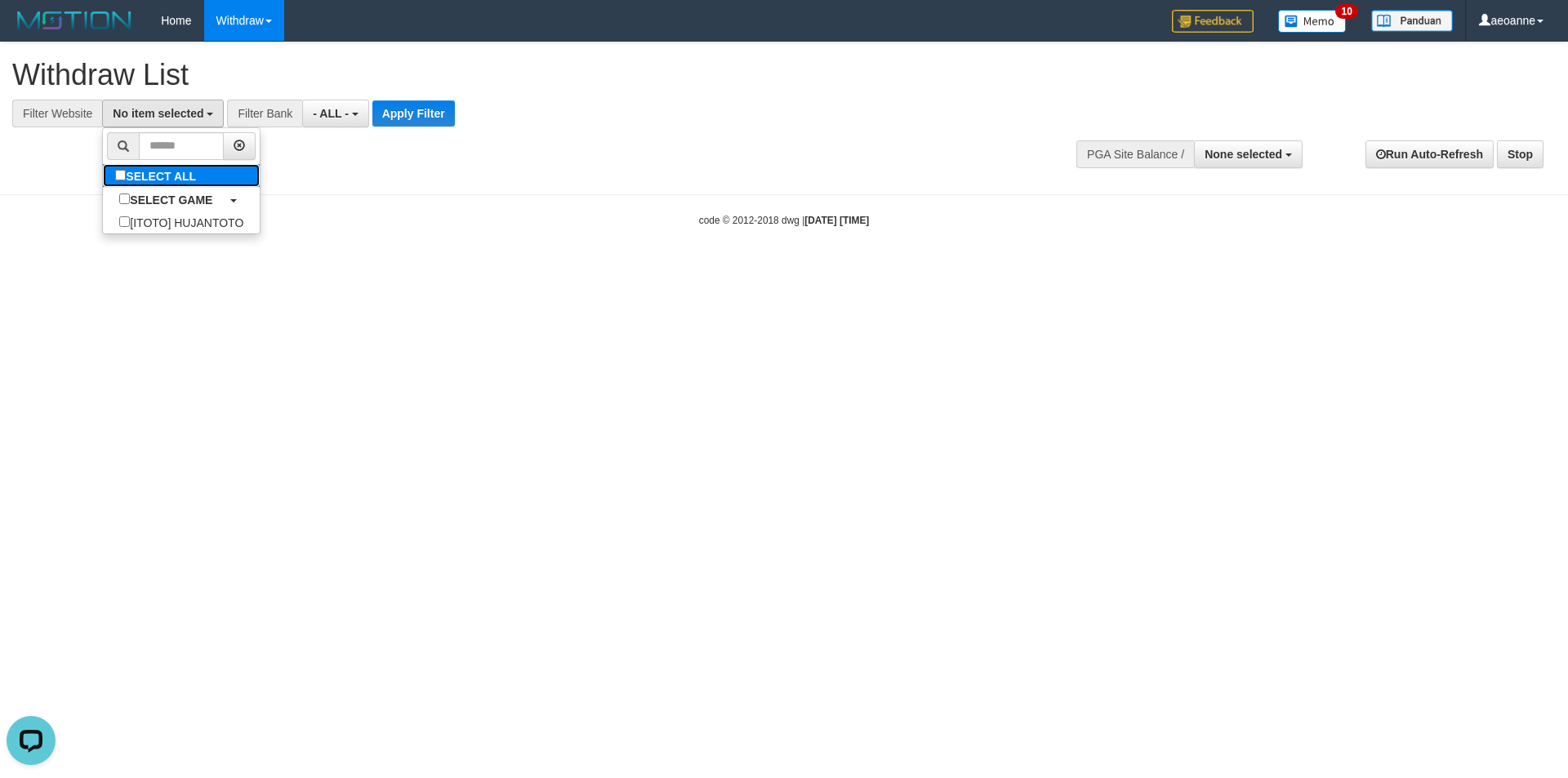 click on "SELECT ALL" at bounding box center (158, 176) 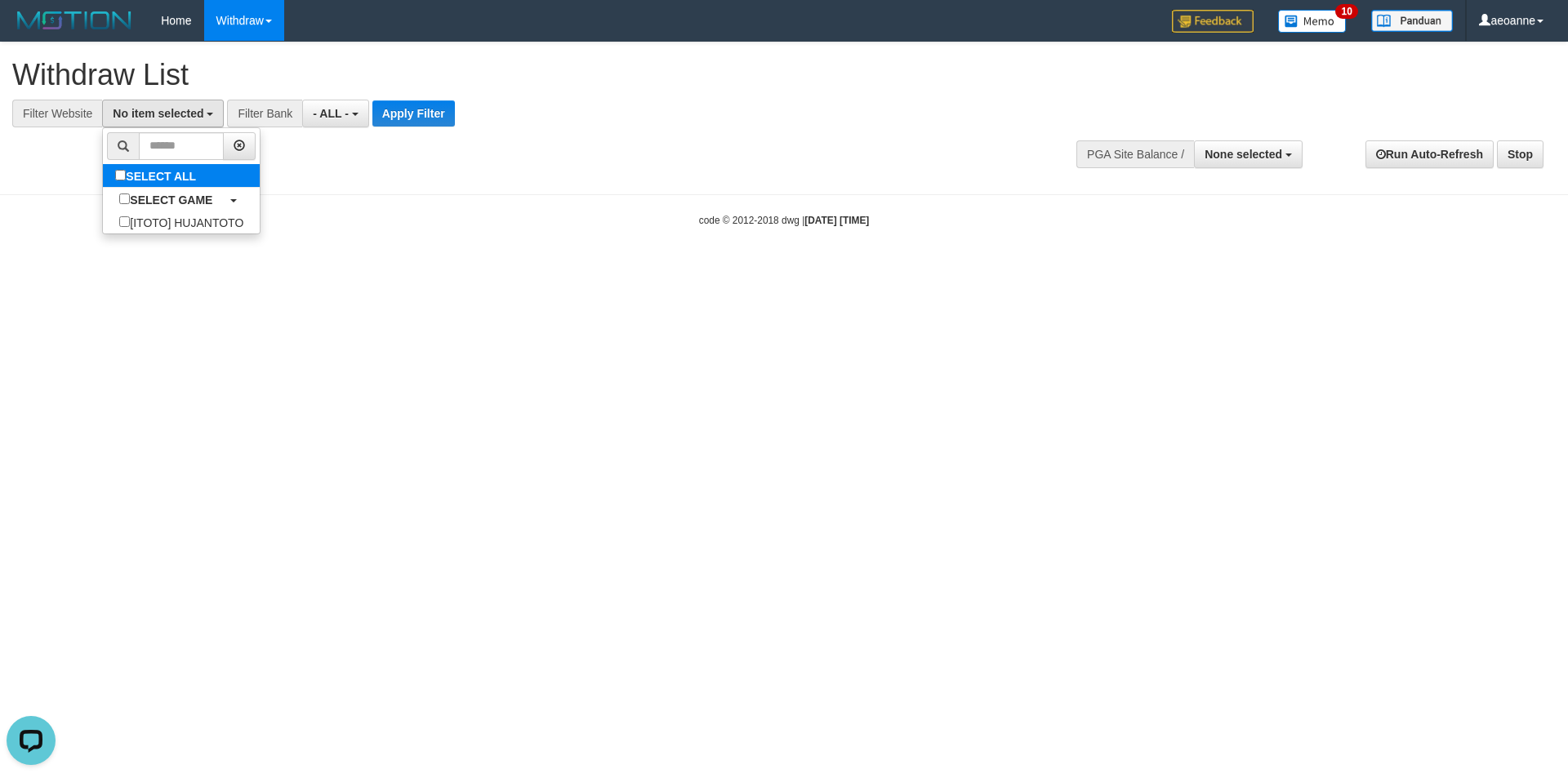 select on "***" 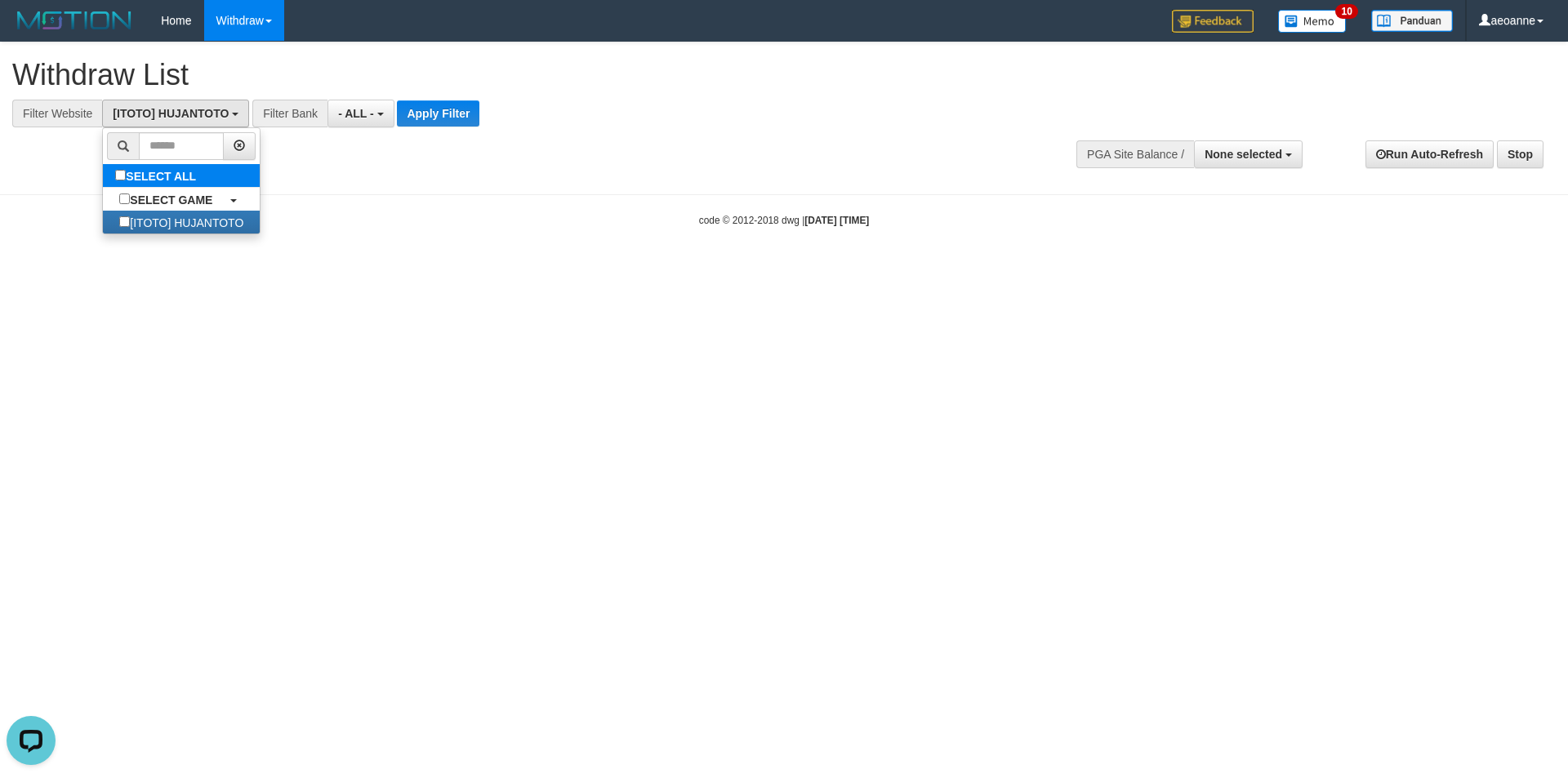 scroll, scrollTop: 15, scrollLeft: 0, axis: vertical 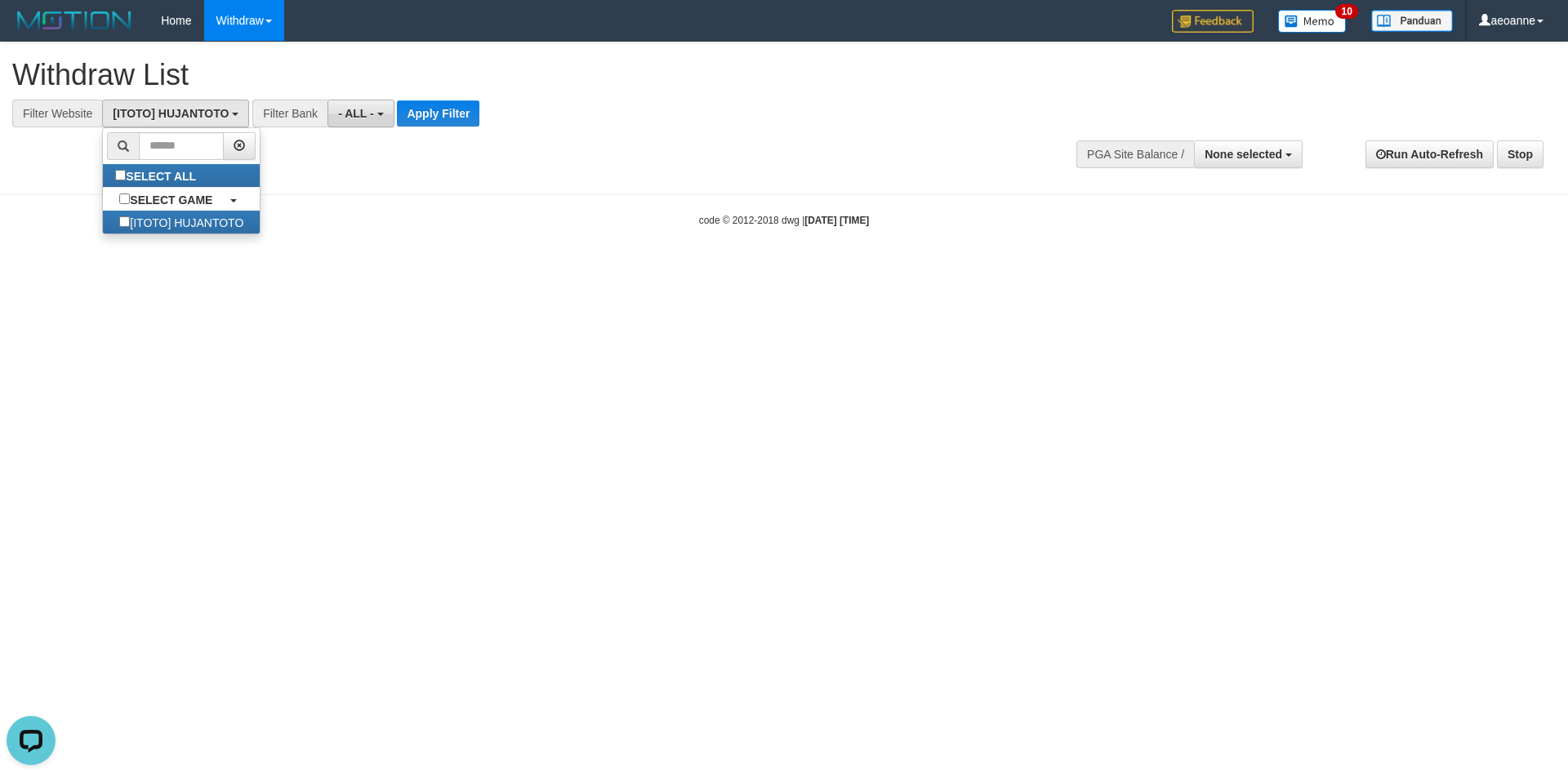 click on "- ALL -" at bounding box center [356, 113] 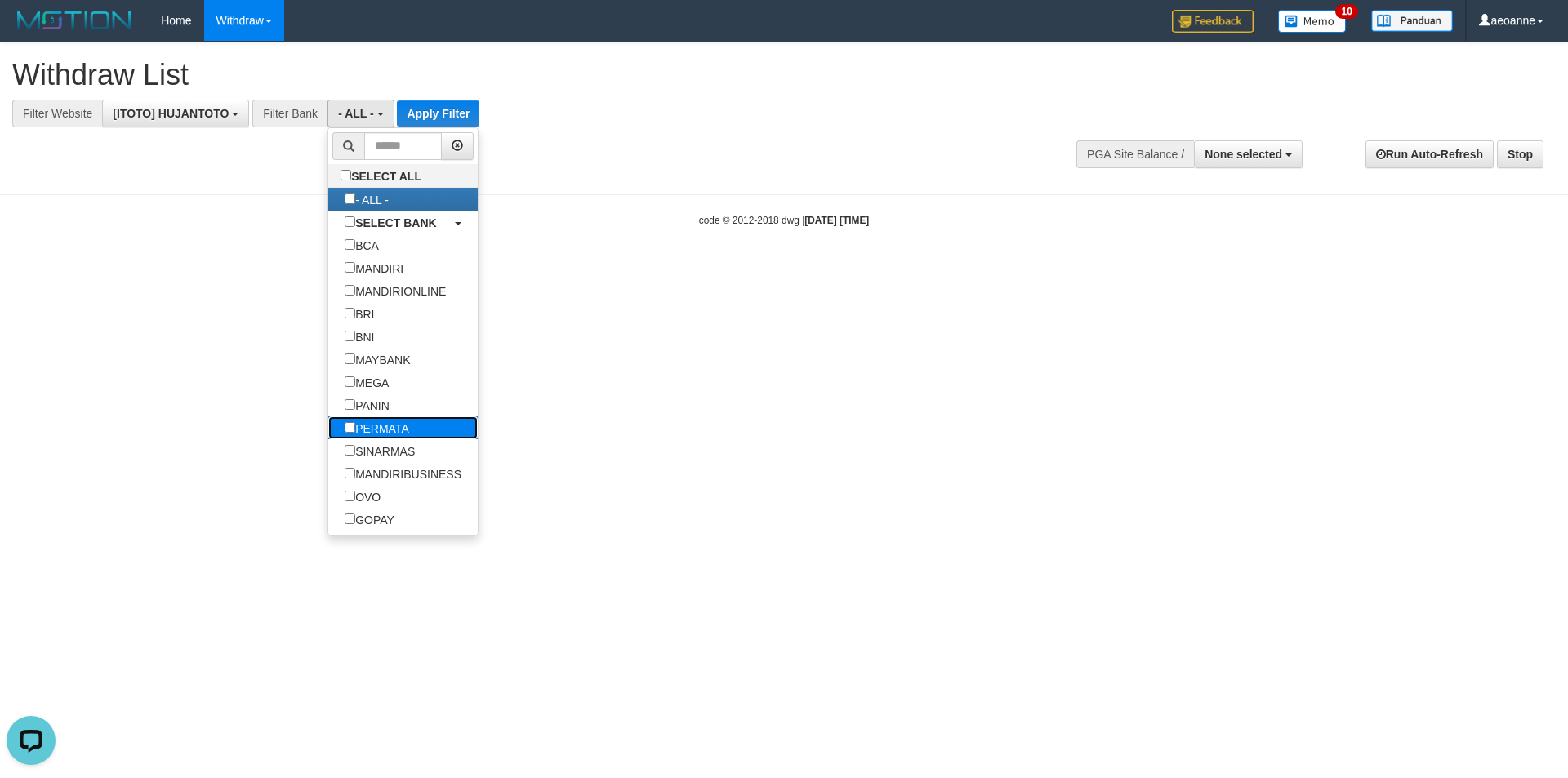 click on "PERMATA" at bounding box center [376, 428] 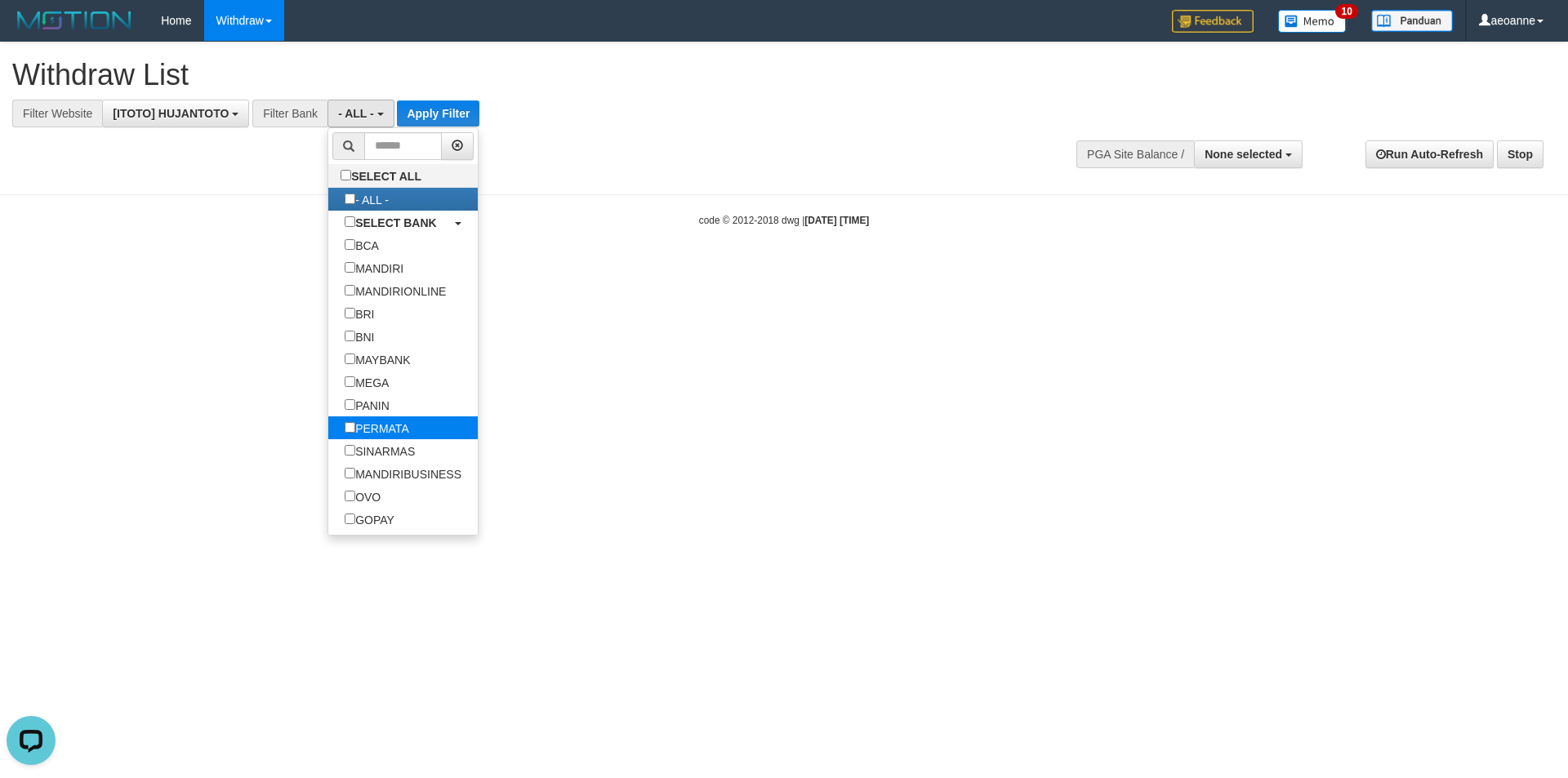 select on "*******" 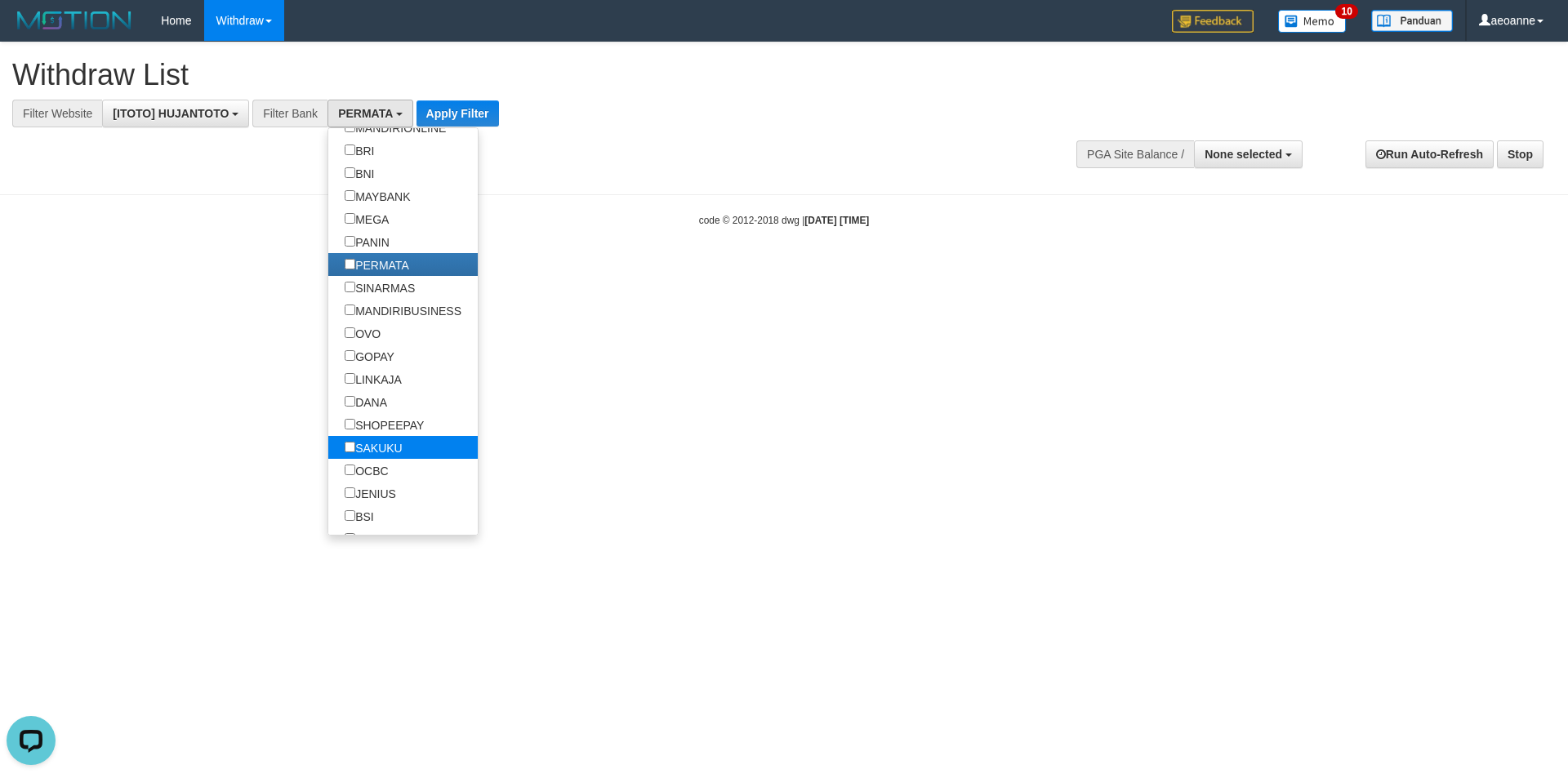 scroll, scrollTop: 245, scrollLeft: 0, axis: vertical 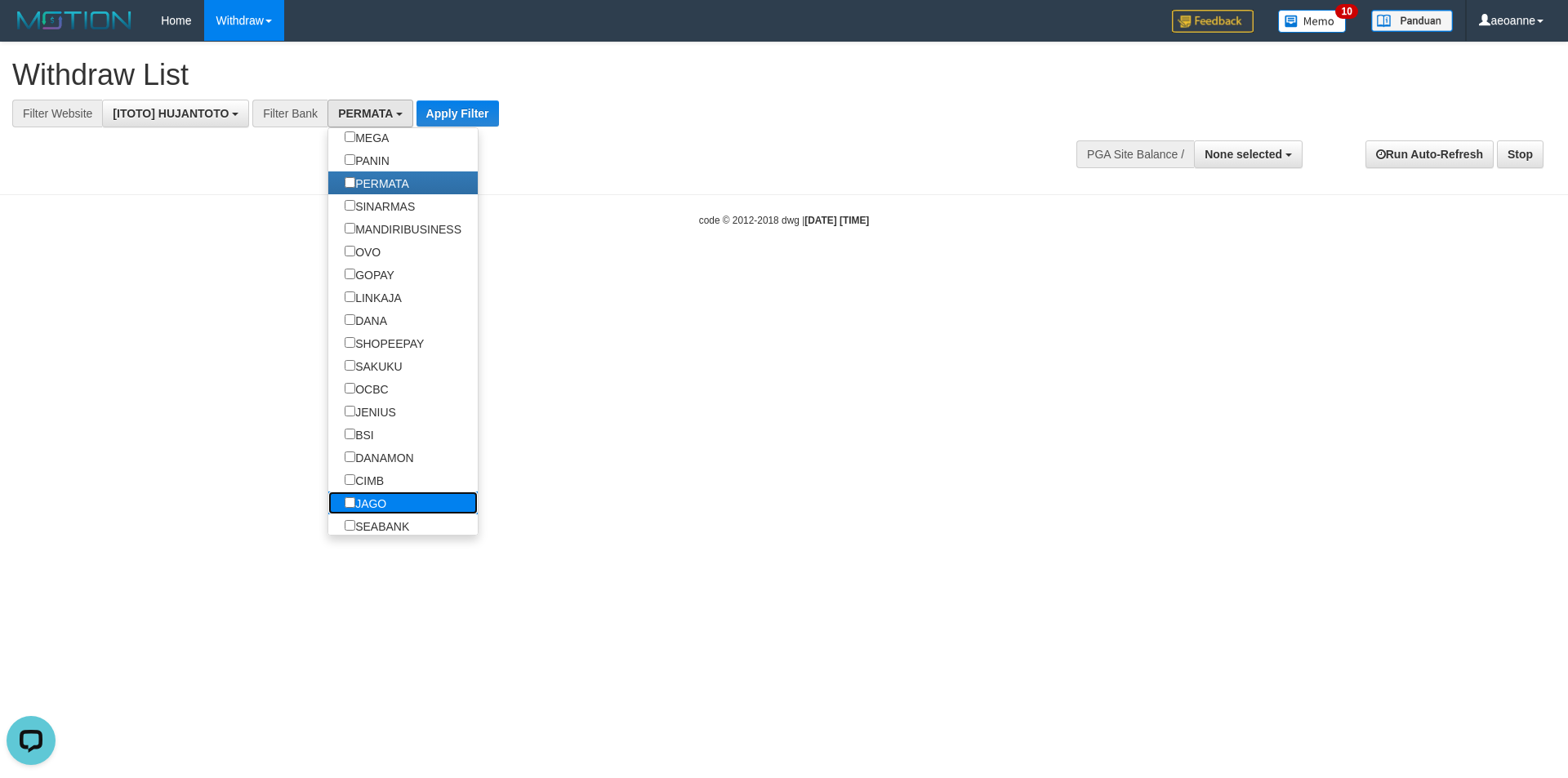 click on "JAGO" at bounding box center [403, 503] 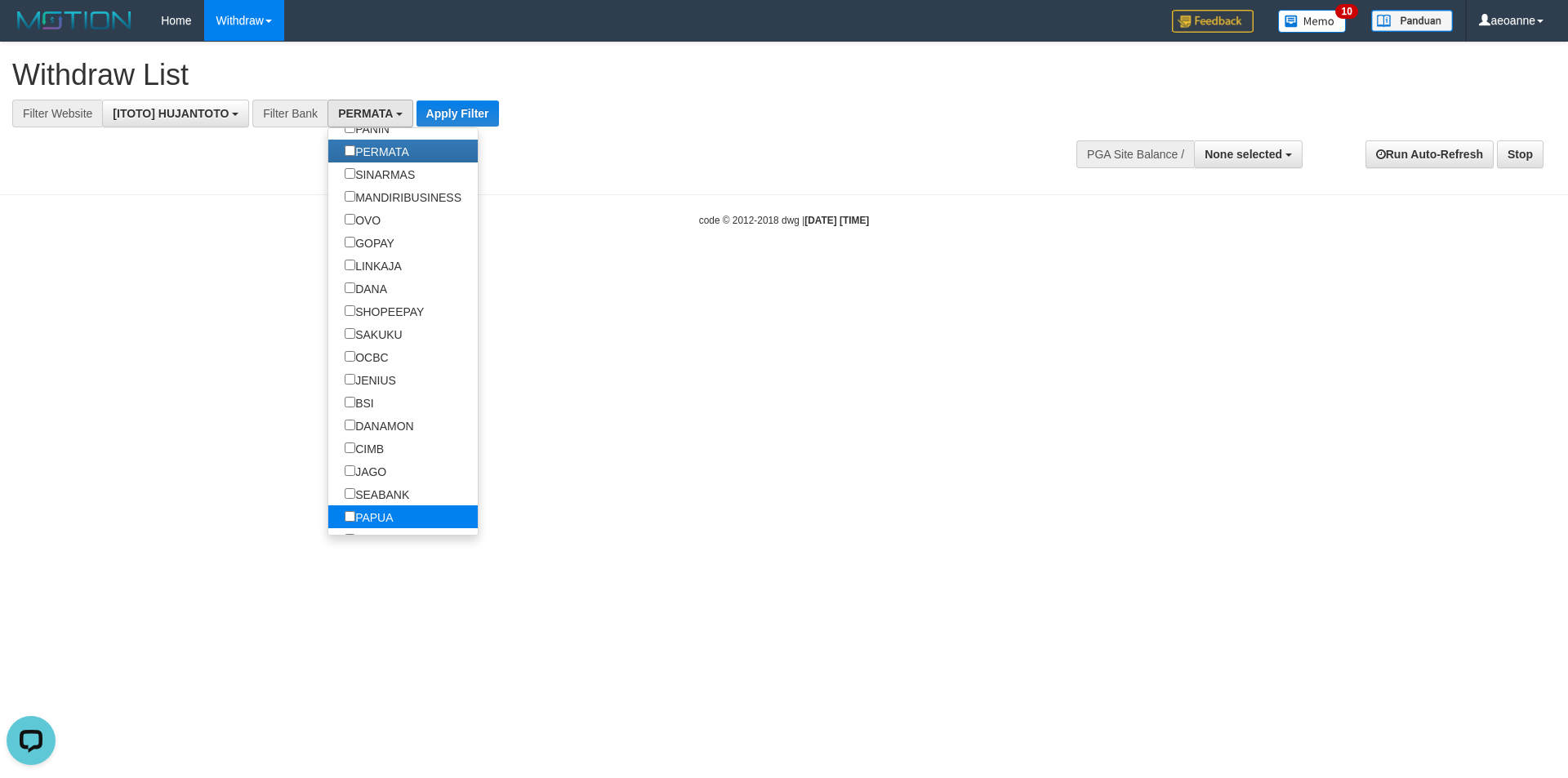 scroll, scrollTop: 293, scrollLeft: 0, axis: vertical 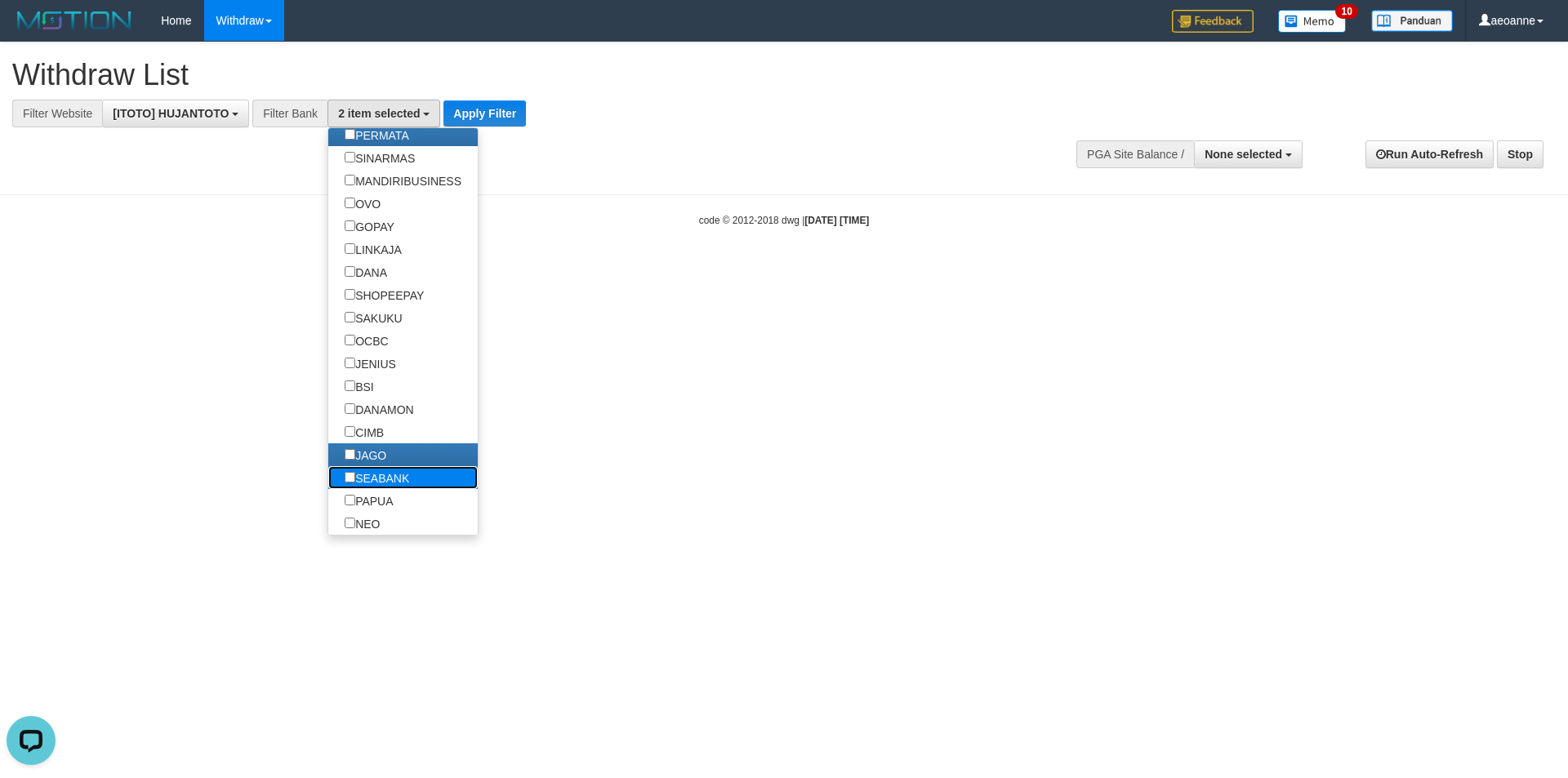click on "SEABANK" at bounding box center [376, 478] 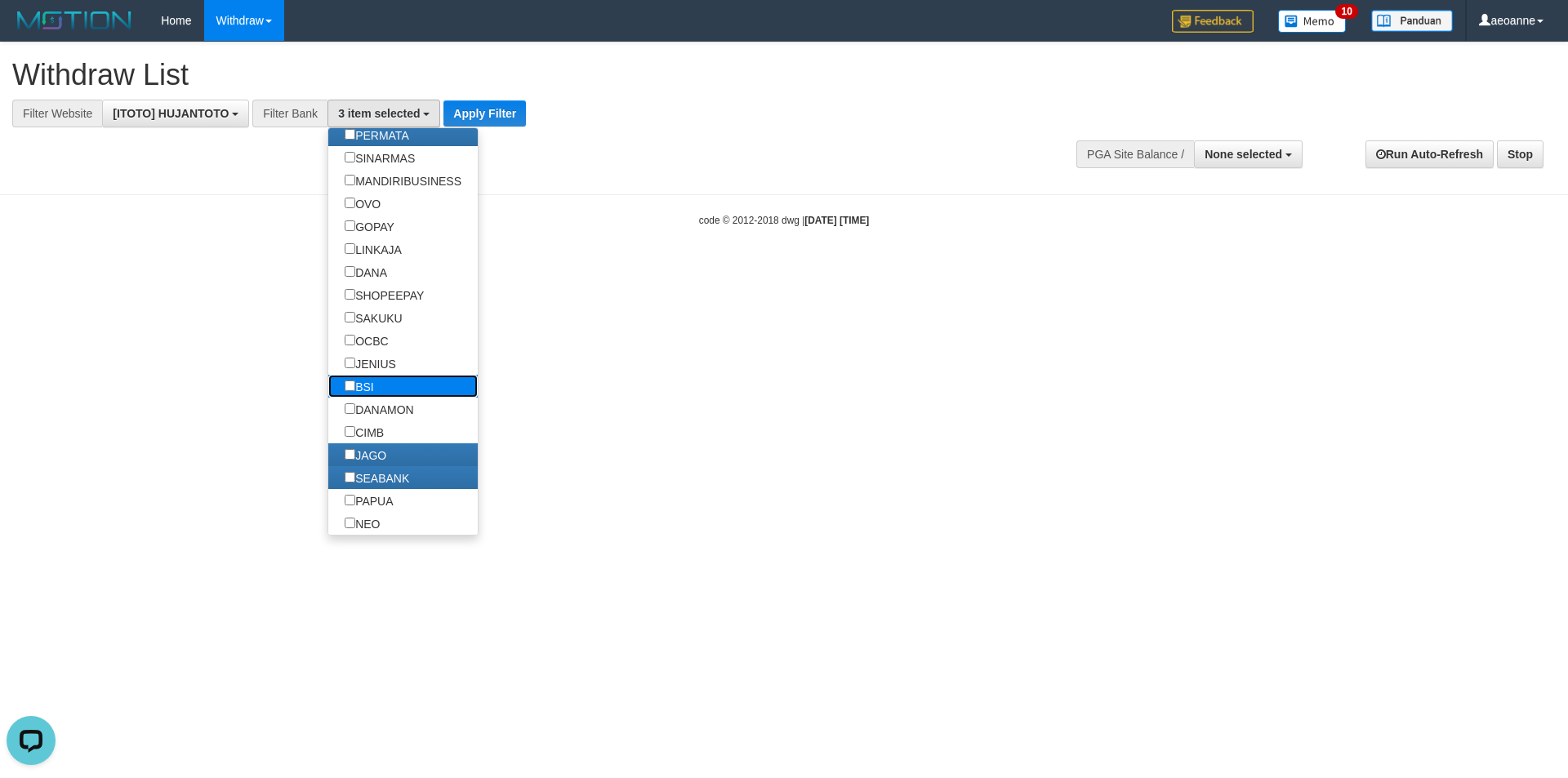 click on "BSI" at bounding box center (359, 386) 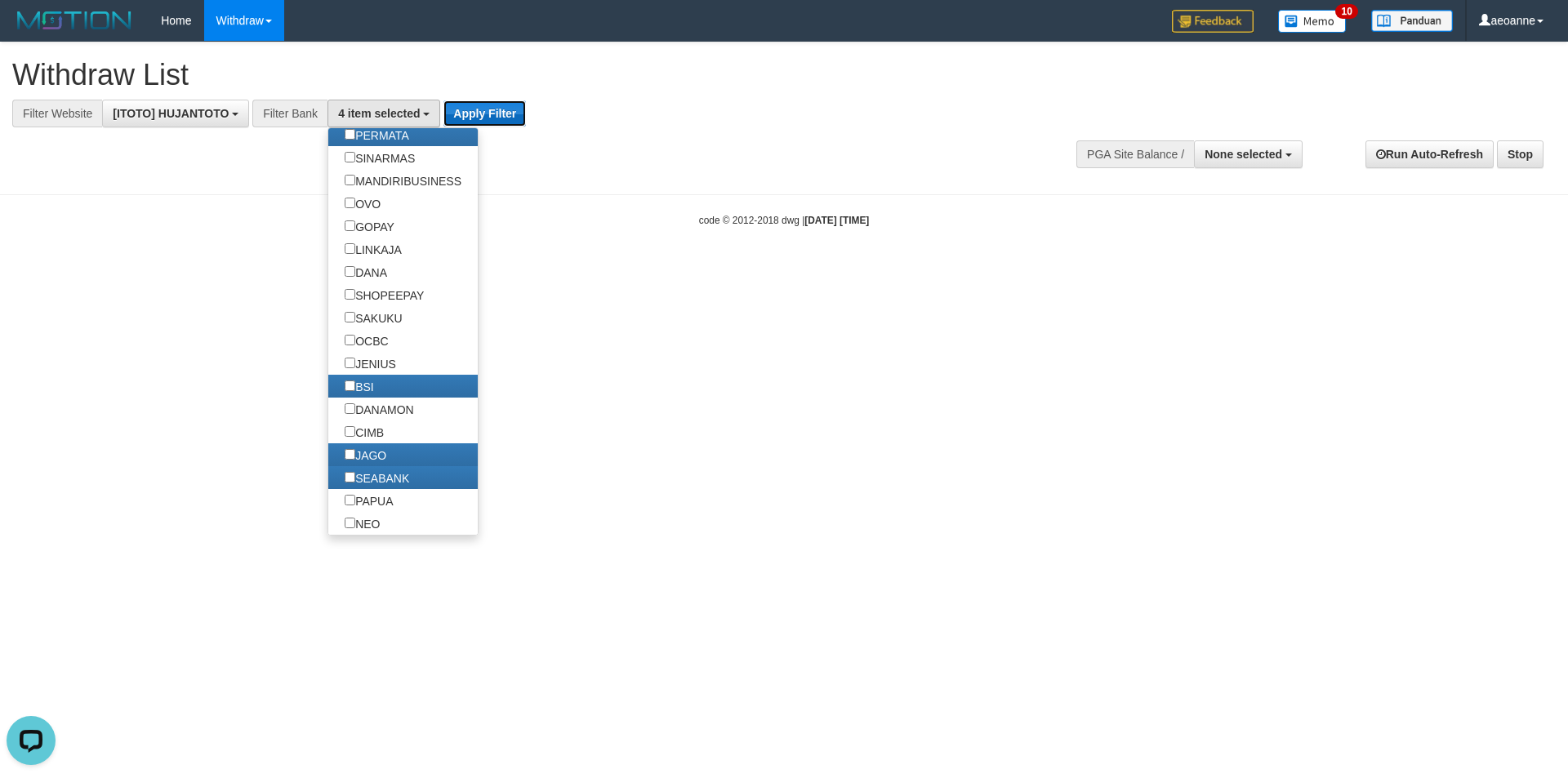 click on "Apply Filter" at bounding box center (484, 113) 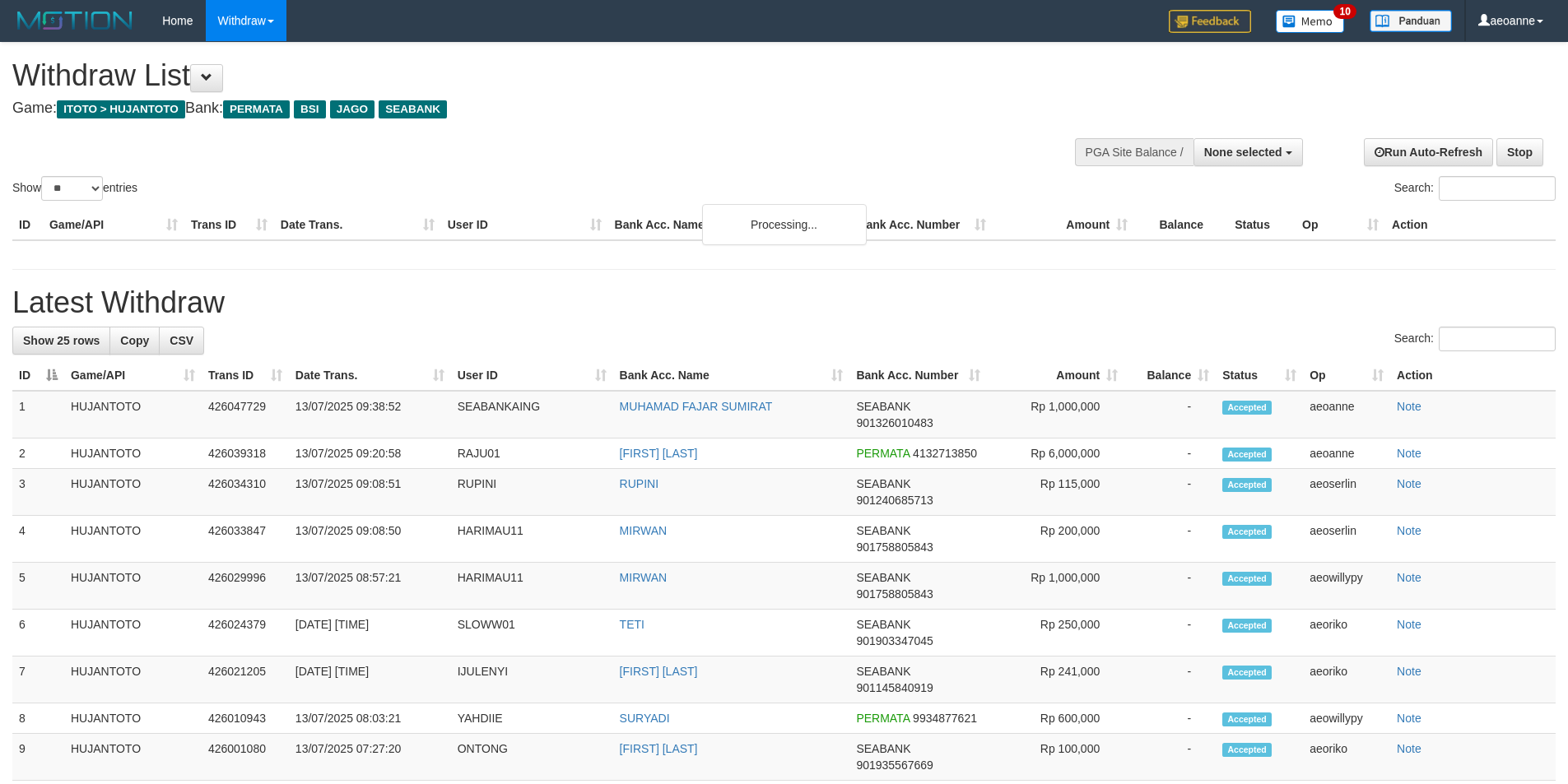 select 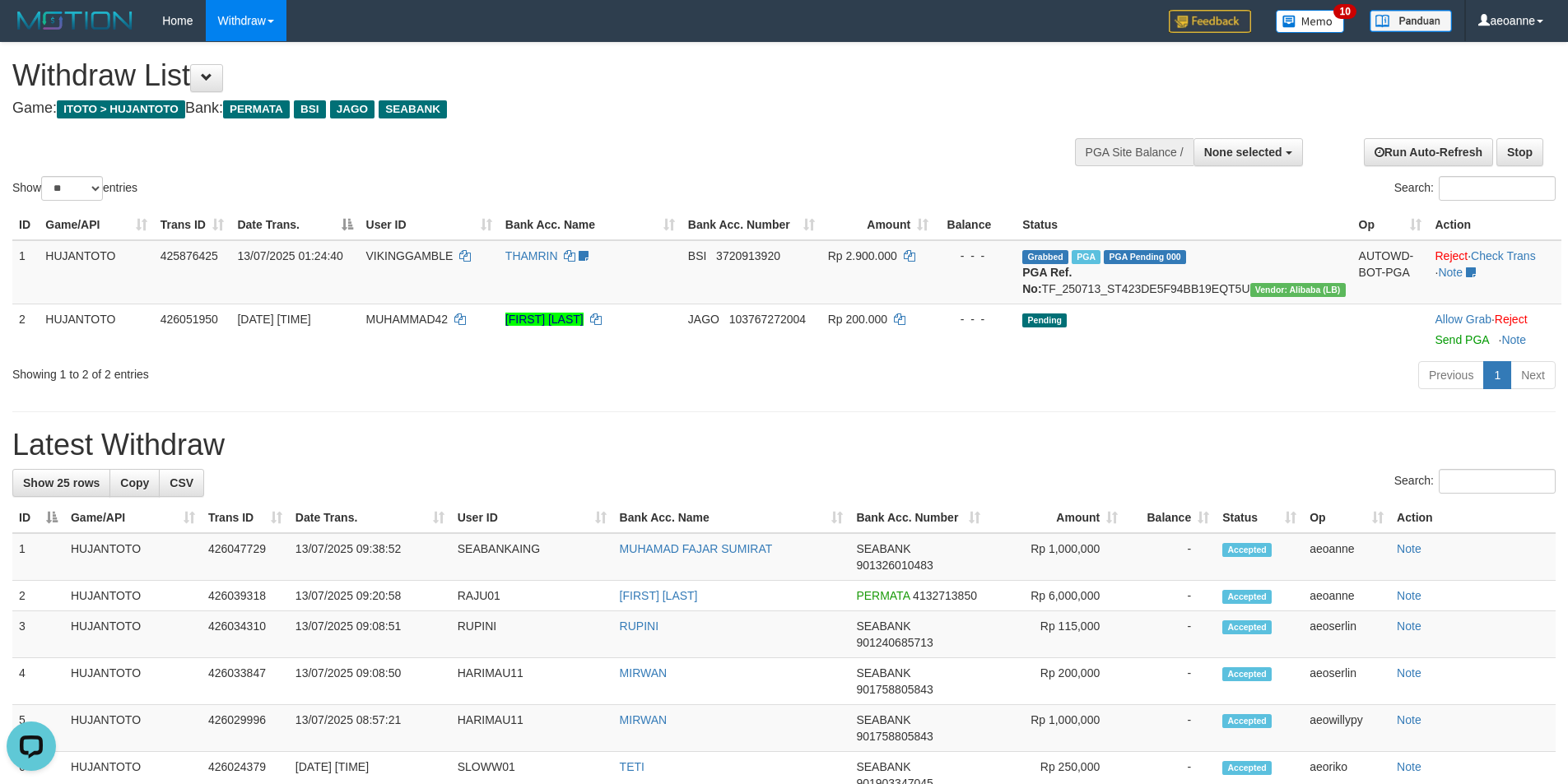 scroll, scrollTop: 0, scrollLeft: 0, axis: both 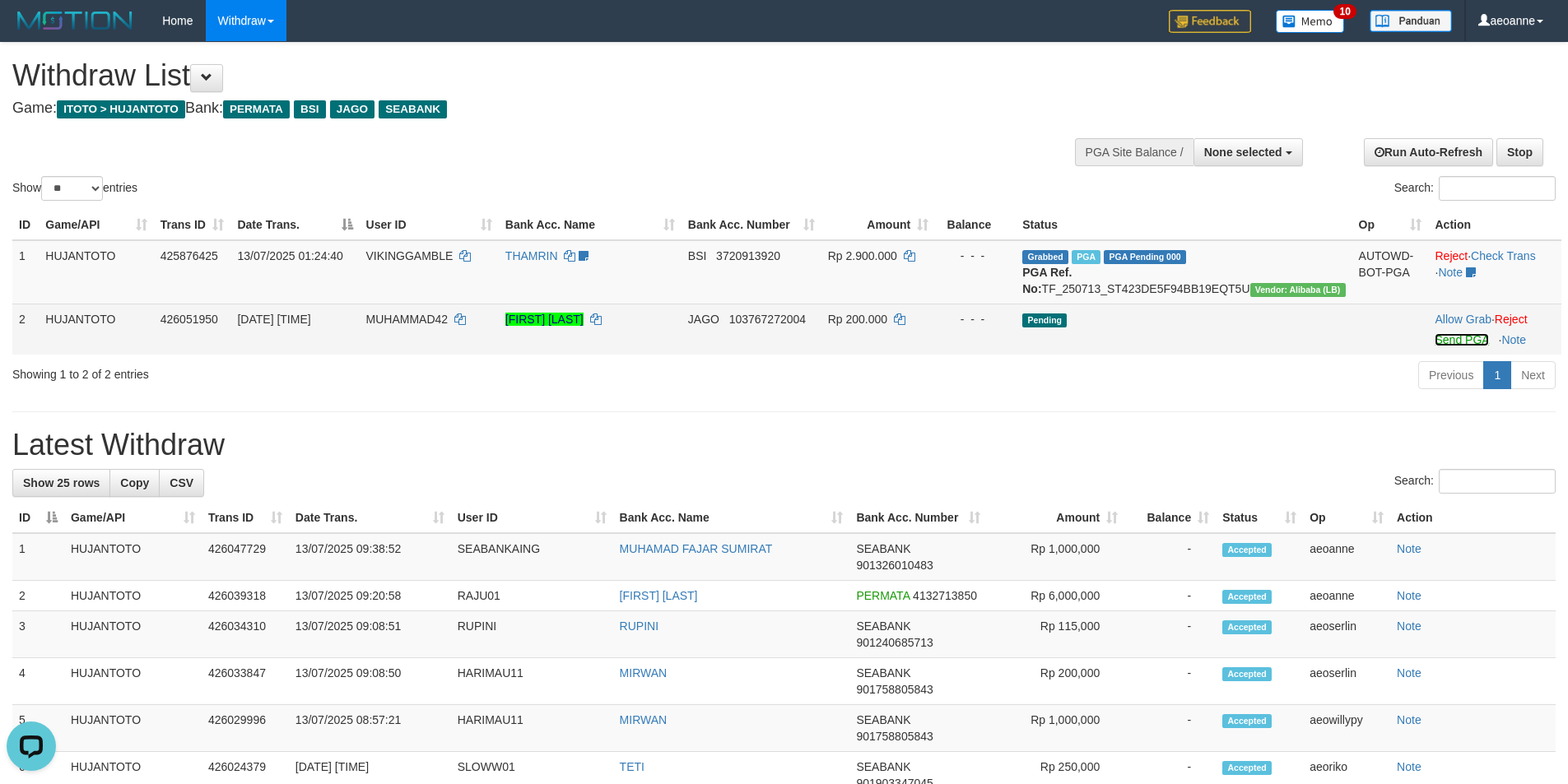 click on "Send PGA" at bounding box center (1461, 340) 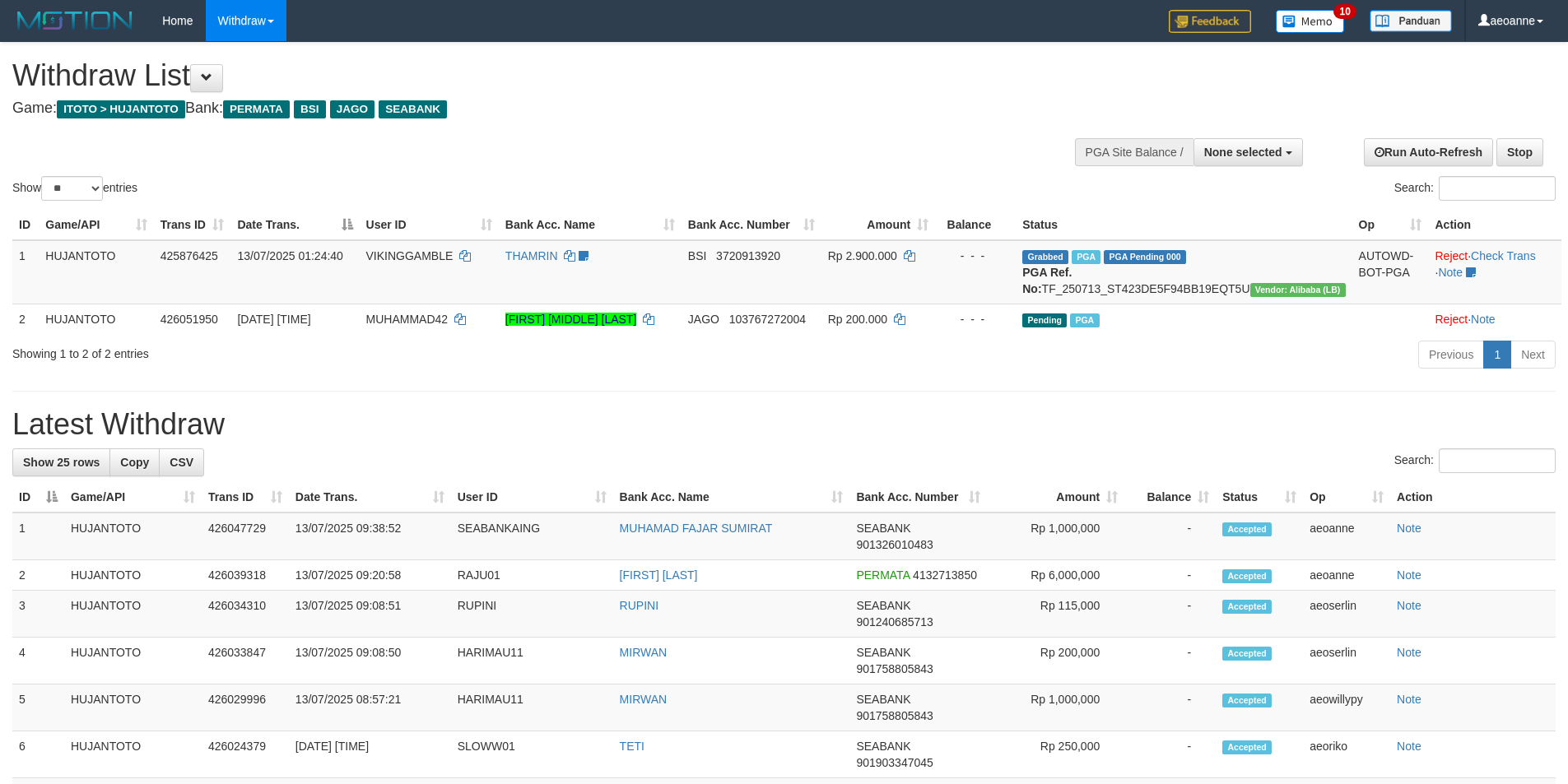 select 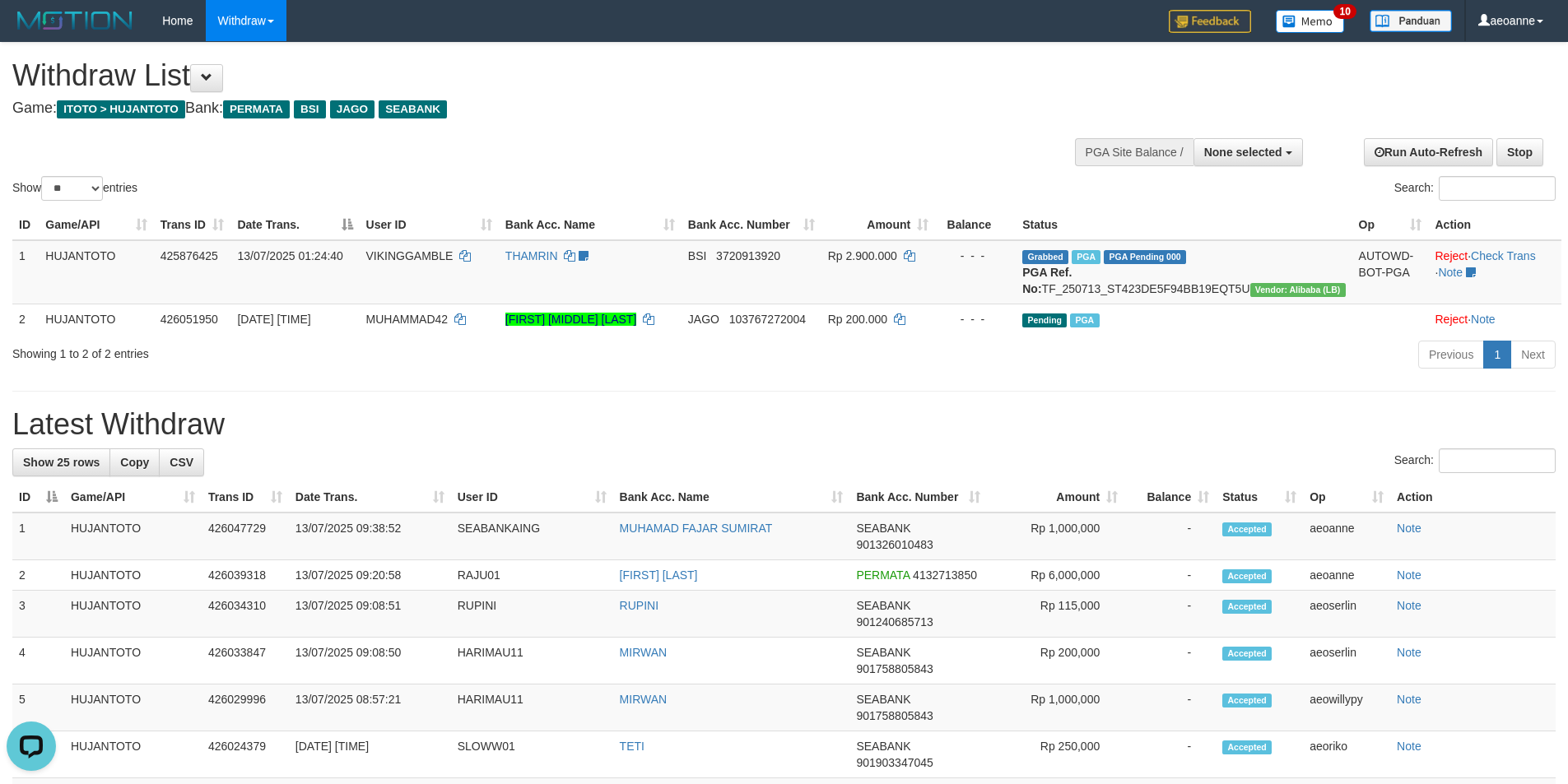 scroll, scrollTop: 0, scrollLeft: 0, axis: both 